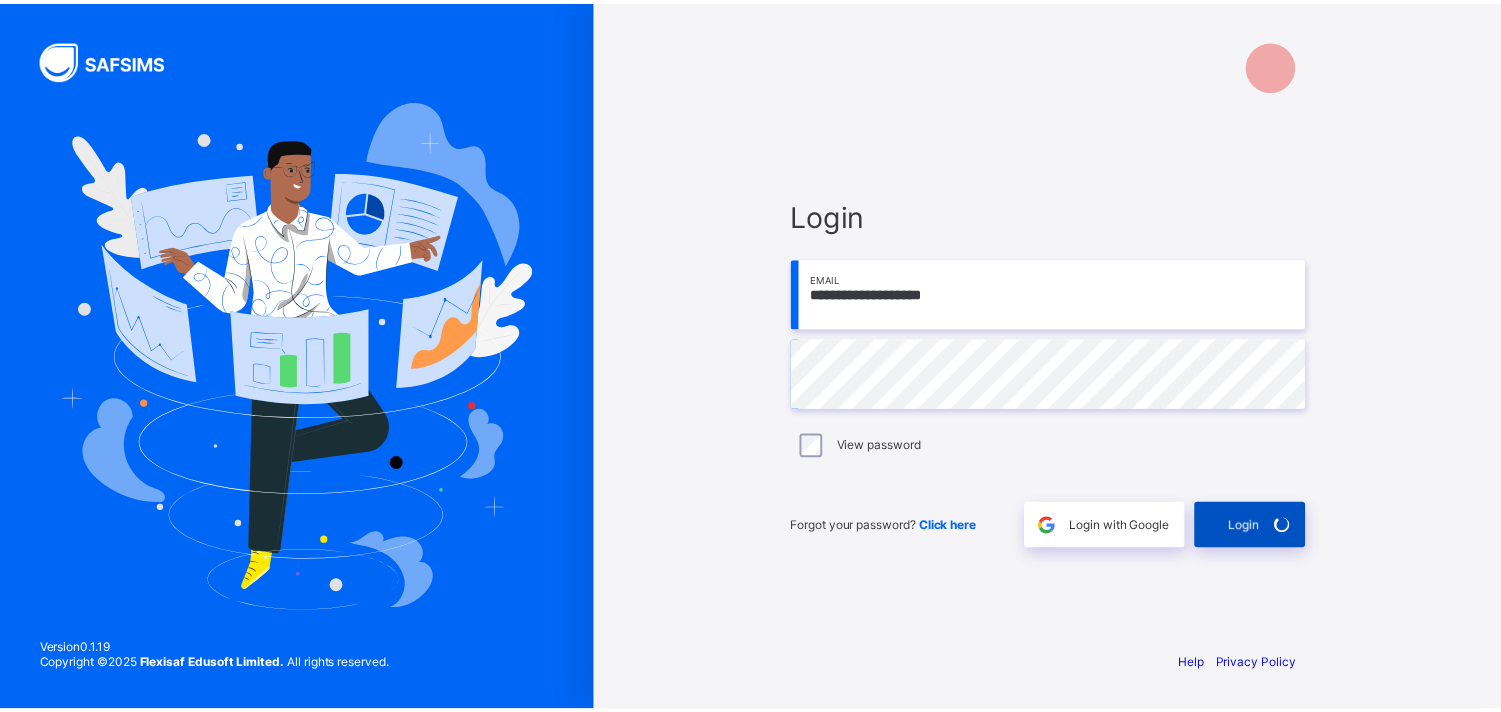 scroll, scrollTop: 0, scrollLeft: 0, axis: both 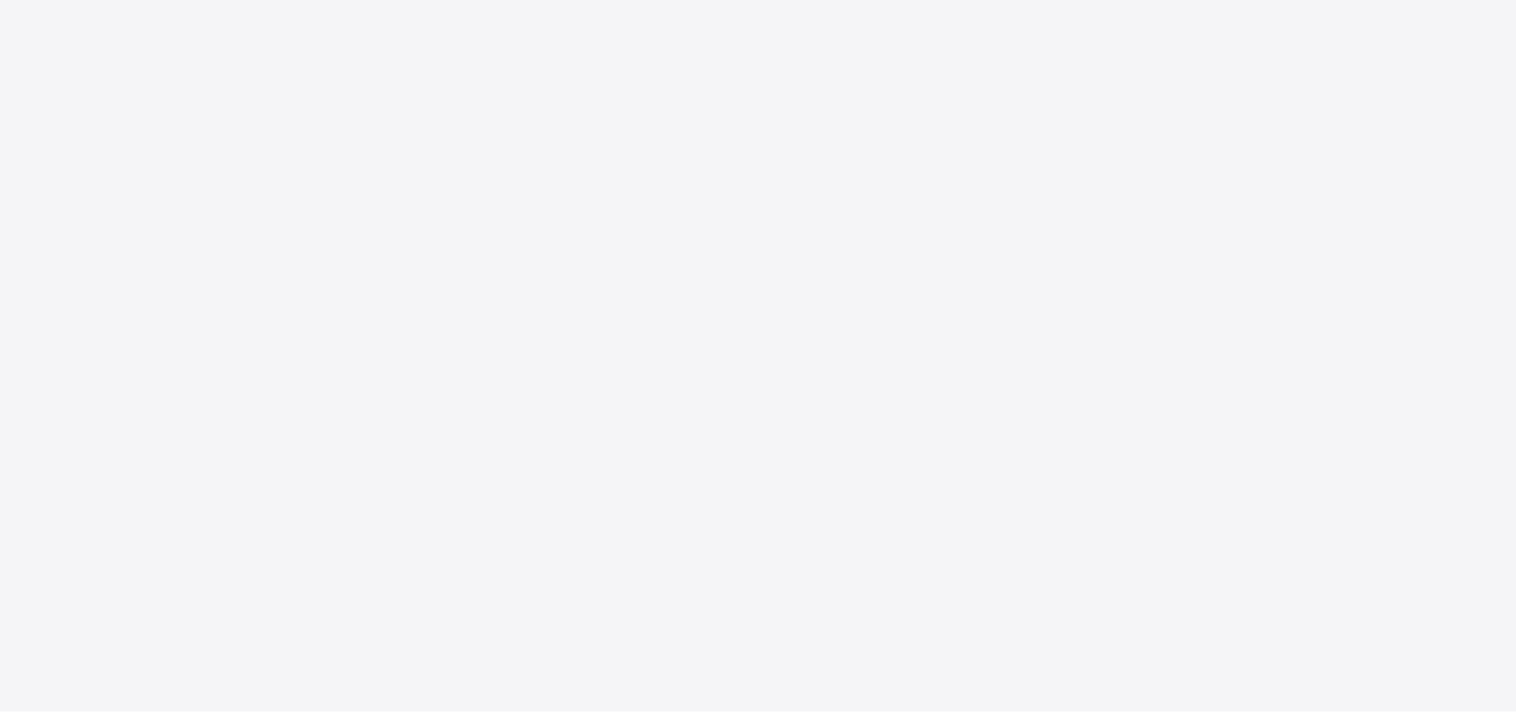 click on "New Update Available Hello there, You can install SAFSIMS on your device for easier access. Dismiss Update app" at bounding box center (758, 356) 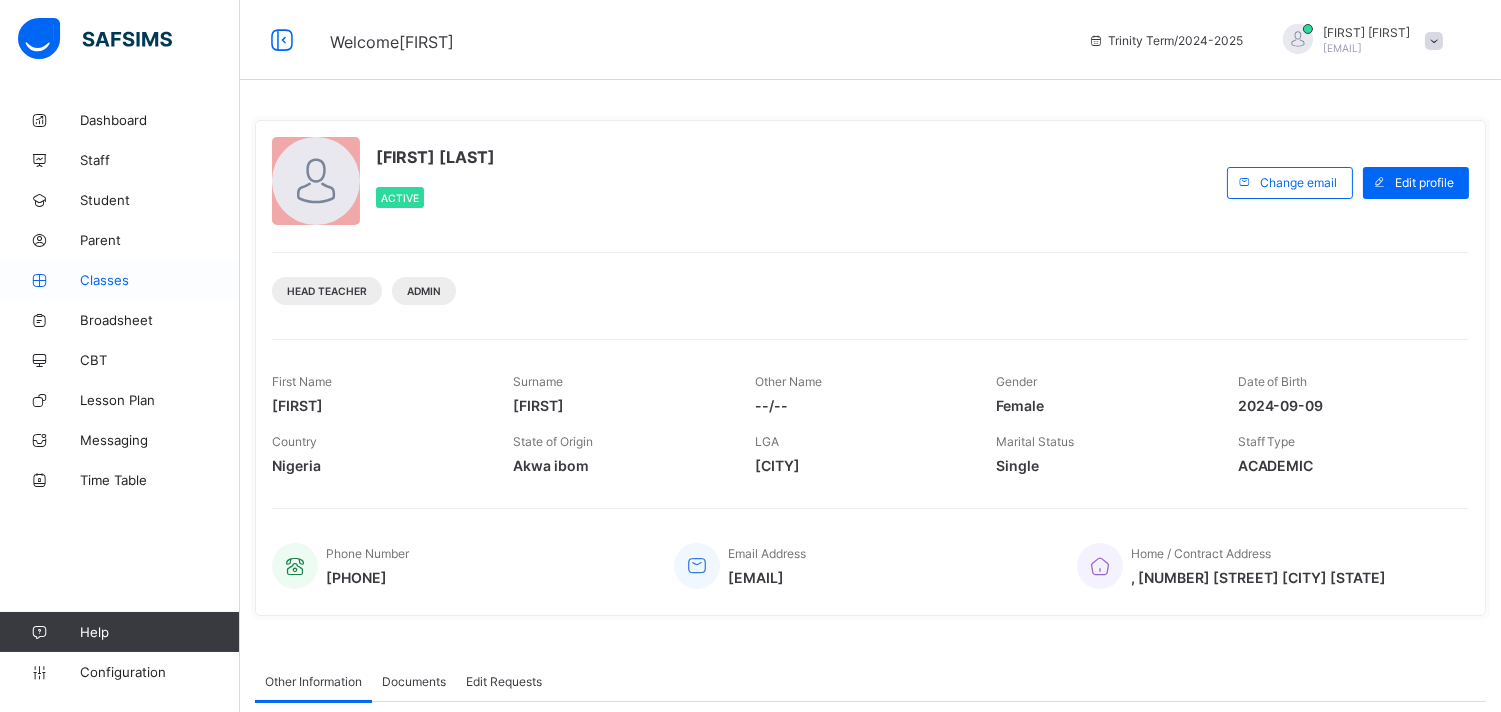click on "Classes" at bounding box center [160, 280] 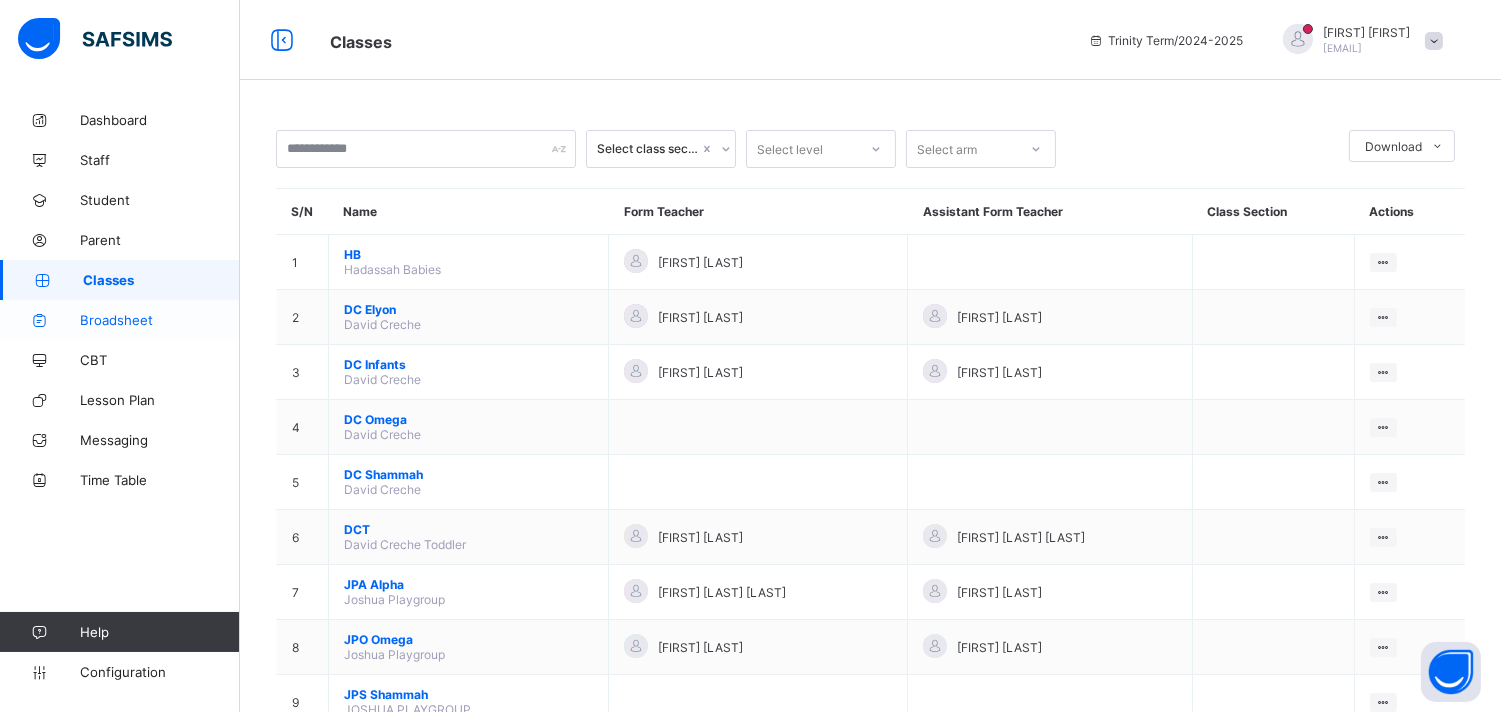click on "Broadsheet" at bounding box center (160, 320) 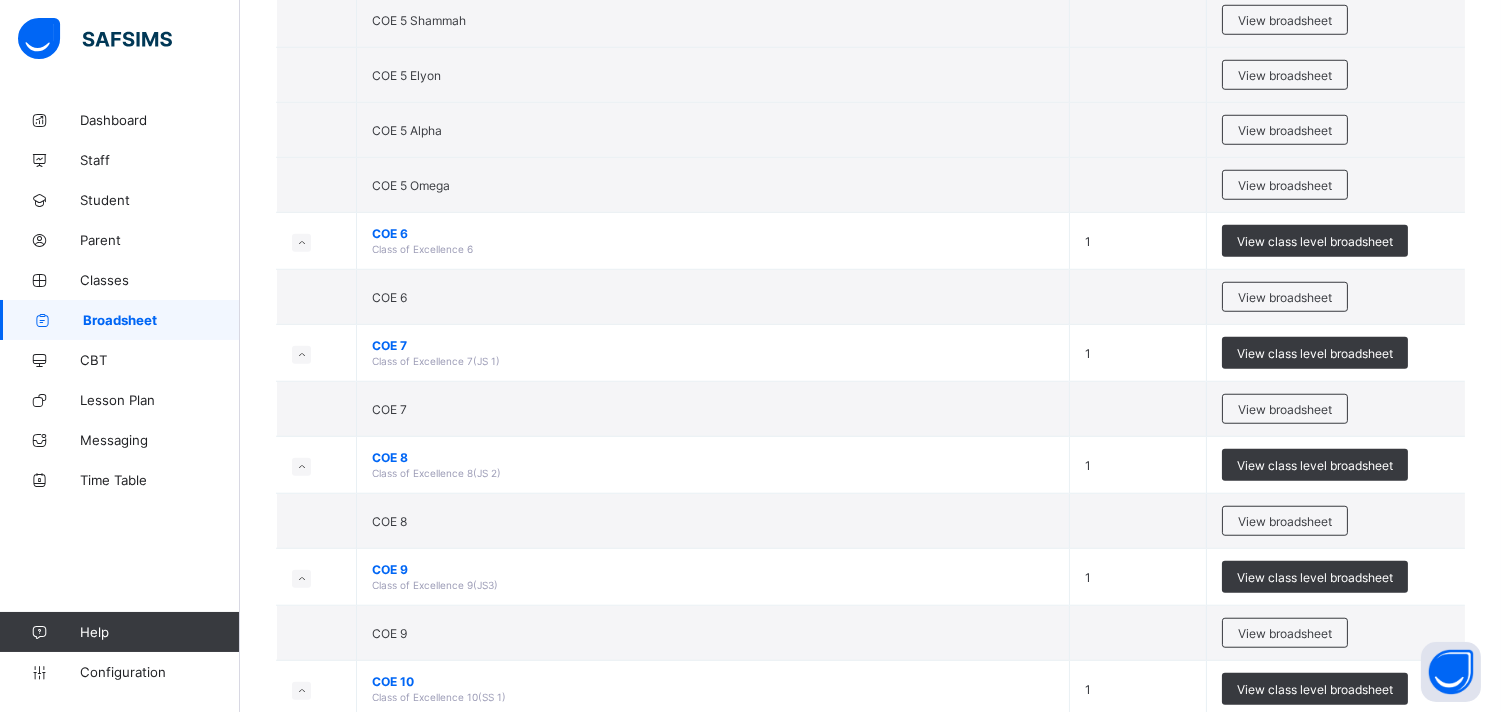 scroll, scrollTop: 3110, scrollLeft: 0, axis: vertical 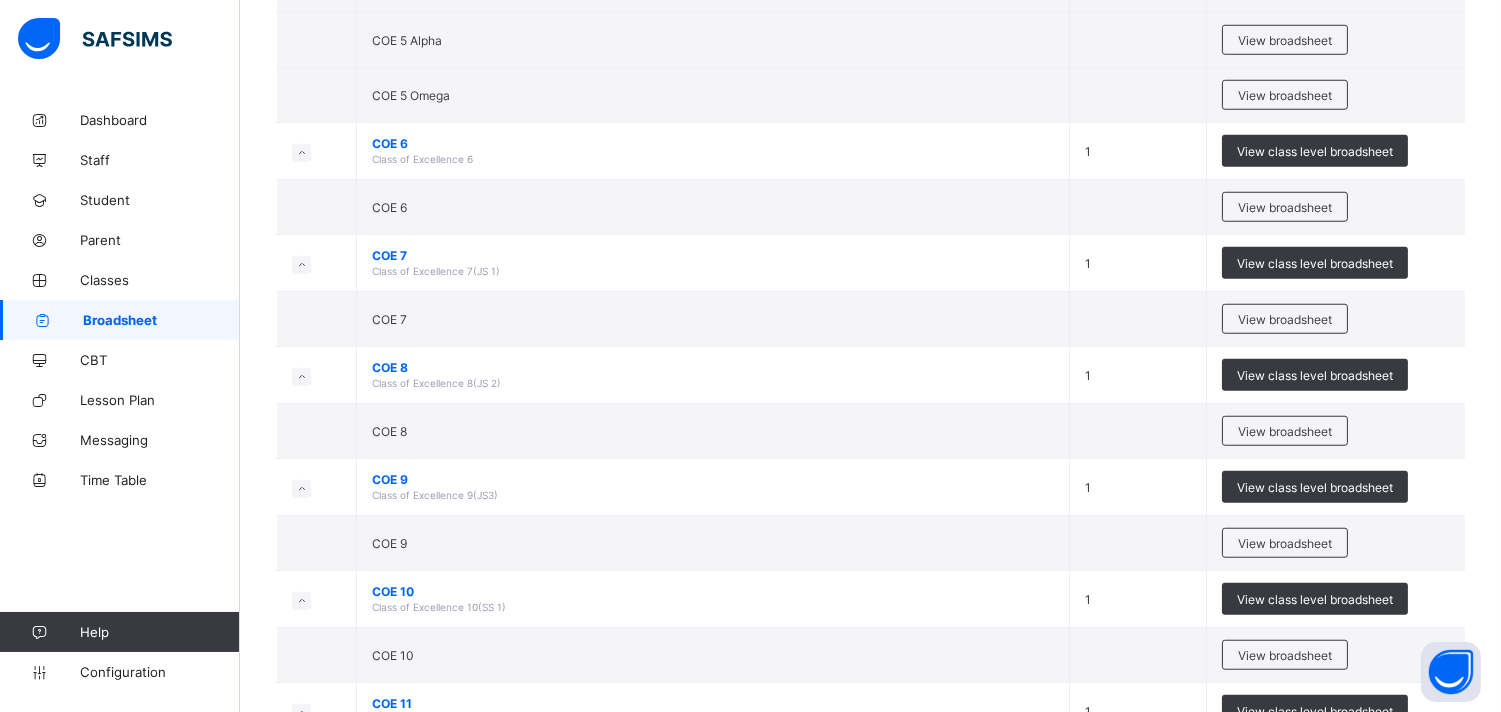 click on "Select Term Name No. of Classes Actions   HB     Hadassah Babies   1   View class level broadsheet   HB  View broadsheet   DC     David Creche    4   View class level broadsheet   DC Omega View broadsheet DC Elyon View broadsheet DC Infants View broadsheet DC Shammah View broadsheet   DCT     David Creche Toddler   1   View class level broadsheet   DCT  View broadsheet   JPA     Joshua Playgroup   1   View class level broadsheet   JPA Alpha View broadsheet   JPO     Joshua Playgroup   1   View class level broadsheet   JPO Omega View broadsheet   JPS     JOSHUA PLAYGROUP   1   View class level broadsheet   JPS Shammah View broadsheet   Foundation +     Foundations Plus   3   View class level broadsheet   Foundation +  View broadsheet Foundation + Omega View broadsheet Foundation + Alpha View broadsheet   DR 1     Daniel Reception 1   4   View class level broadsheet   DR 1 Elyon View broadsheet DR 1 Alpha View broadsheet DR 1 Shammah View broadsheet DR 1 Omega View broadsheet   DR 2     Daniel Reception 2   4" at bounding box center [870, -1027] 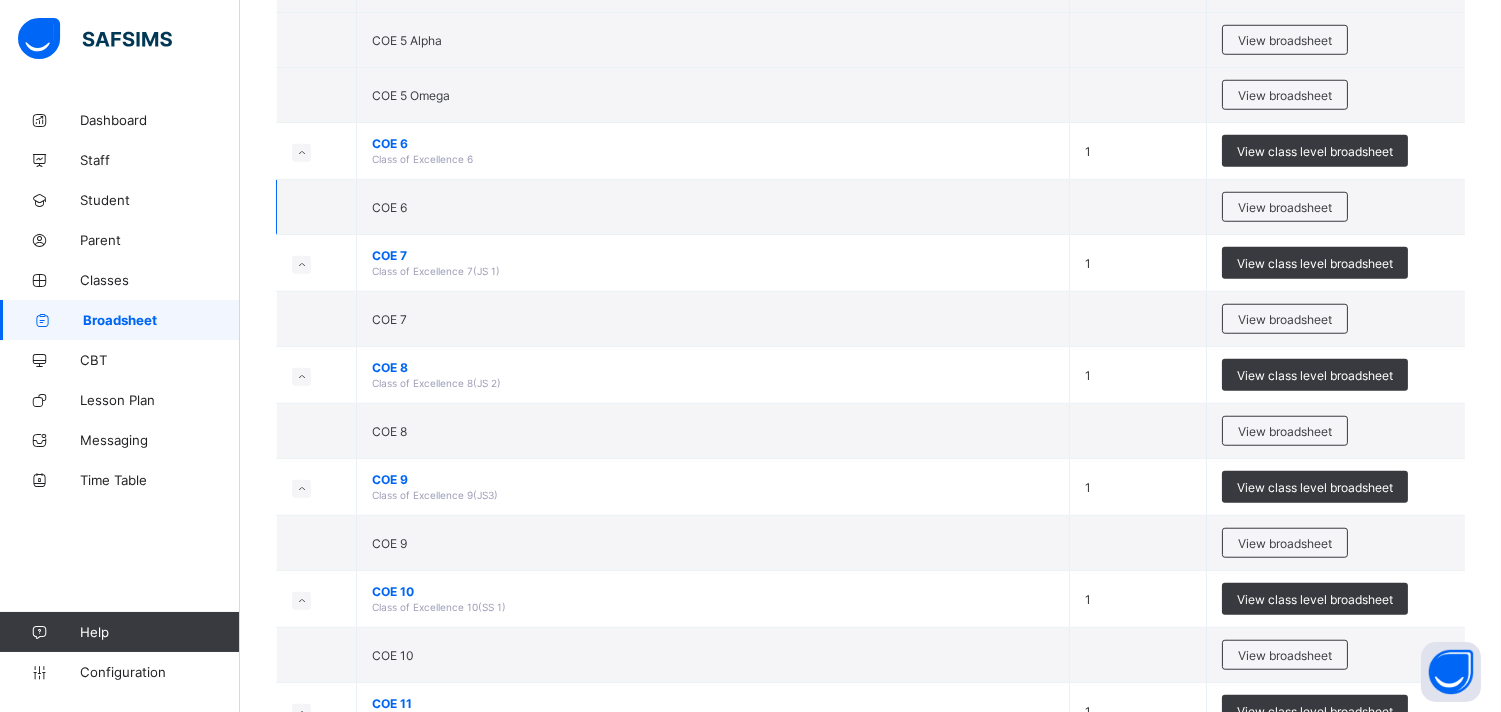 click on "Select Term Name No. of Classes Actions   HB     Hadassah Babies   1   View class level broadsheet   HB  View broadsheet   DC     David Creche    4   View class level broadsheet   DC Omega View broadsheet DC Elyon View broadsheet DC Infants View broadsheet DC Shammah View broadsheet   DCT     David Creche Toddler   1   View class level broadsheet   DCT  View broadsheet   JPA     Joshua Playgroup   1   View class level broadsheet   JPA Alpha View broadsheet   JPO     Joshua Playgroup   1   View class level broadsheet   JPO Omega View broadsheet   JPS     JOSHUA PLAYGROUP   1   View class level broadsheet   JPS Shammah View broadsheet   Foundation +     Foundations Plus   3   View class level broadsheet   Foundation +  View broadsheet Foundation + Omega View broadsheet Foundation + Alpha View broadsheet   DR 1     Daniel Reception 1   4   View class level broadsheet   DR 1 Elyon View broadsheet DR 1 Alpha View broadsheet DR 1 Shammah View broadsheet DR 1 Omega View broadsheet   DR 2     Daniel Reception 2   4" at bounding box center (870, -1027) 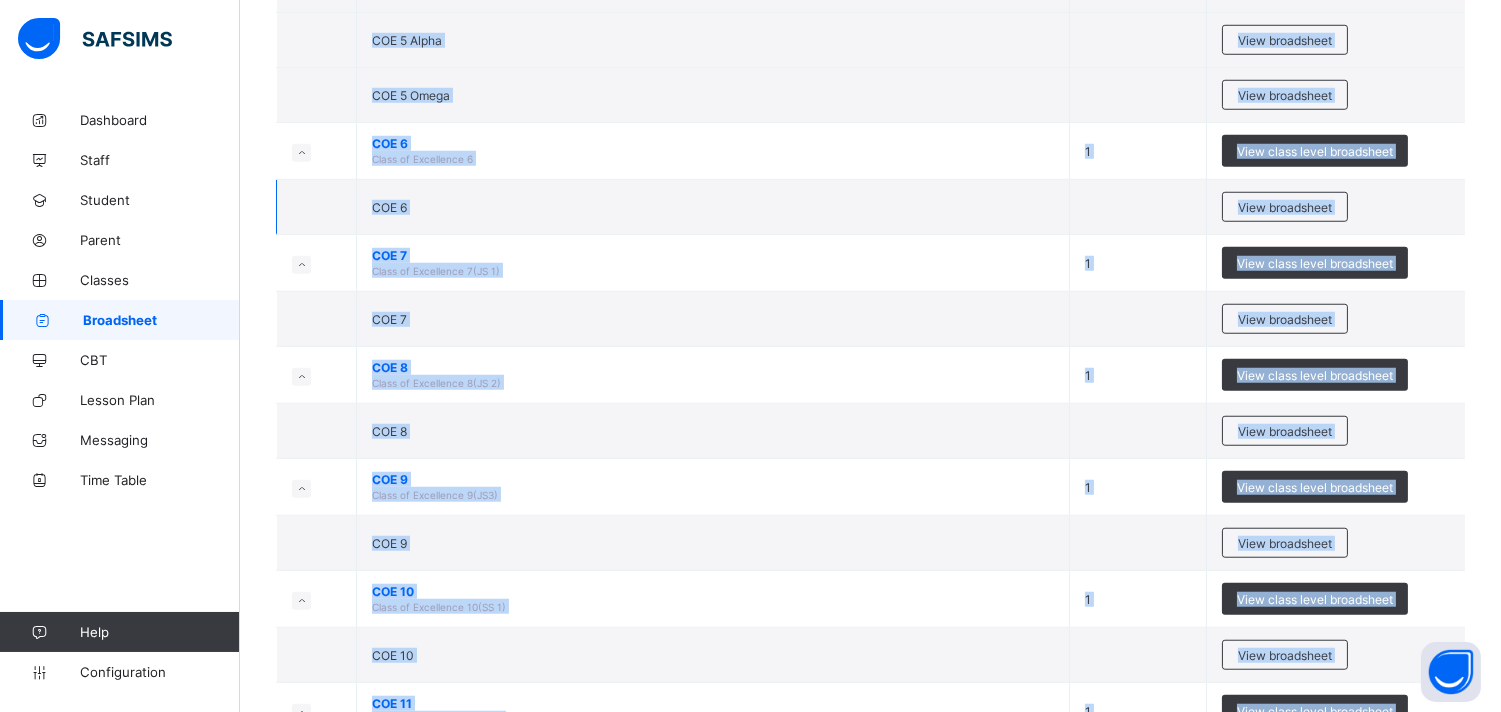 click on "COE 6" at bounding box center [713, 207] 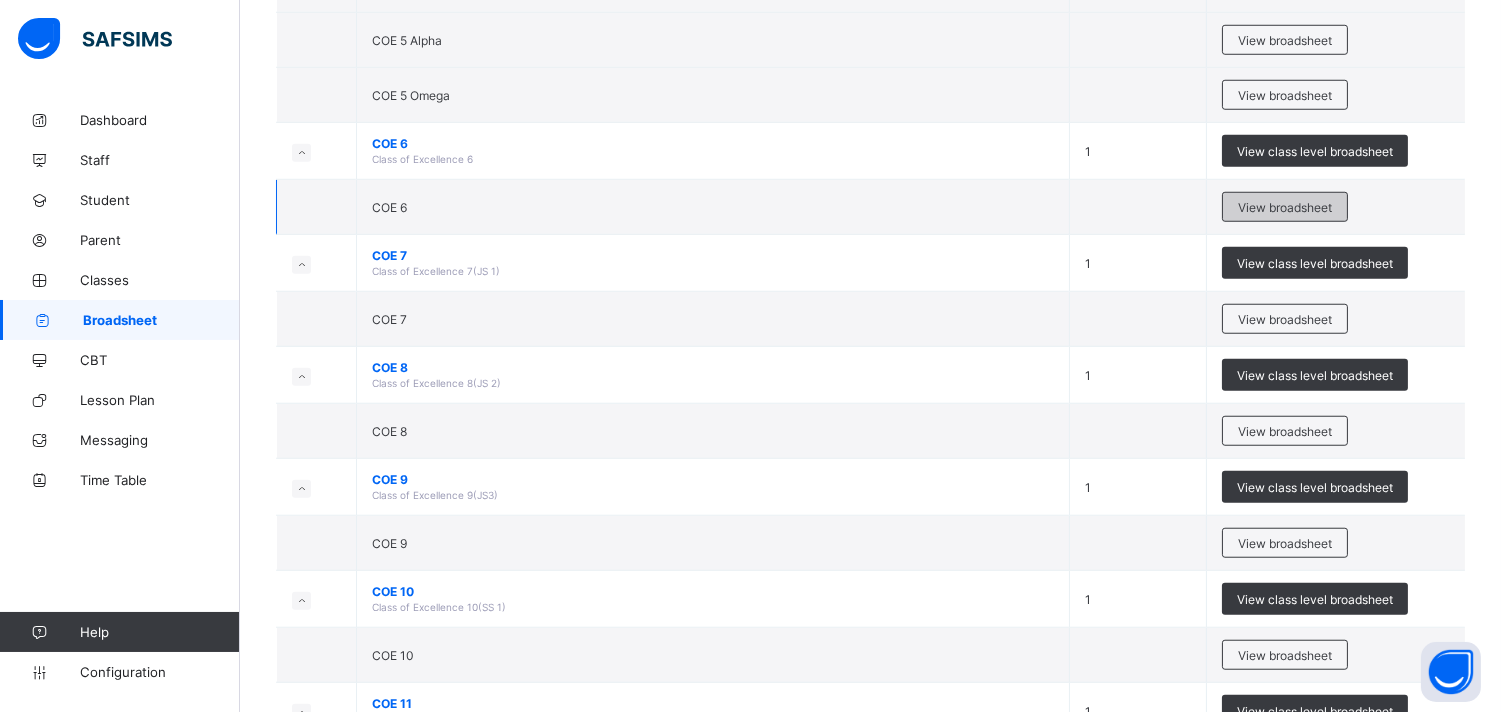 click on "View broadsheet" at bounding box center (1285, 207) 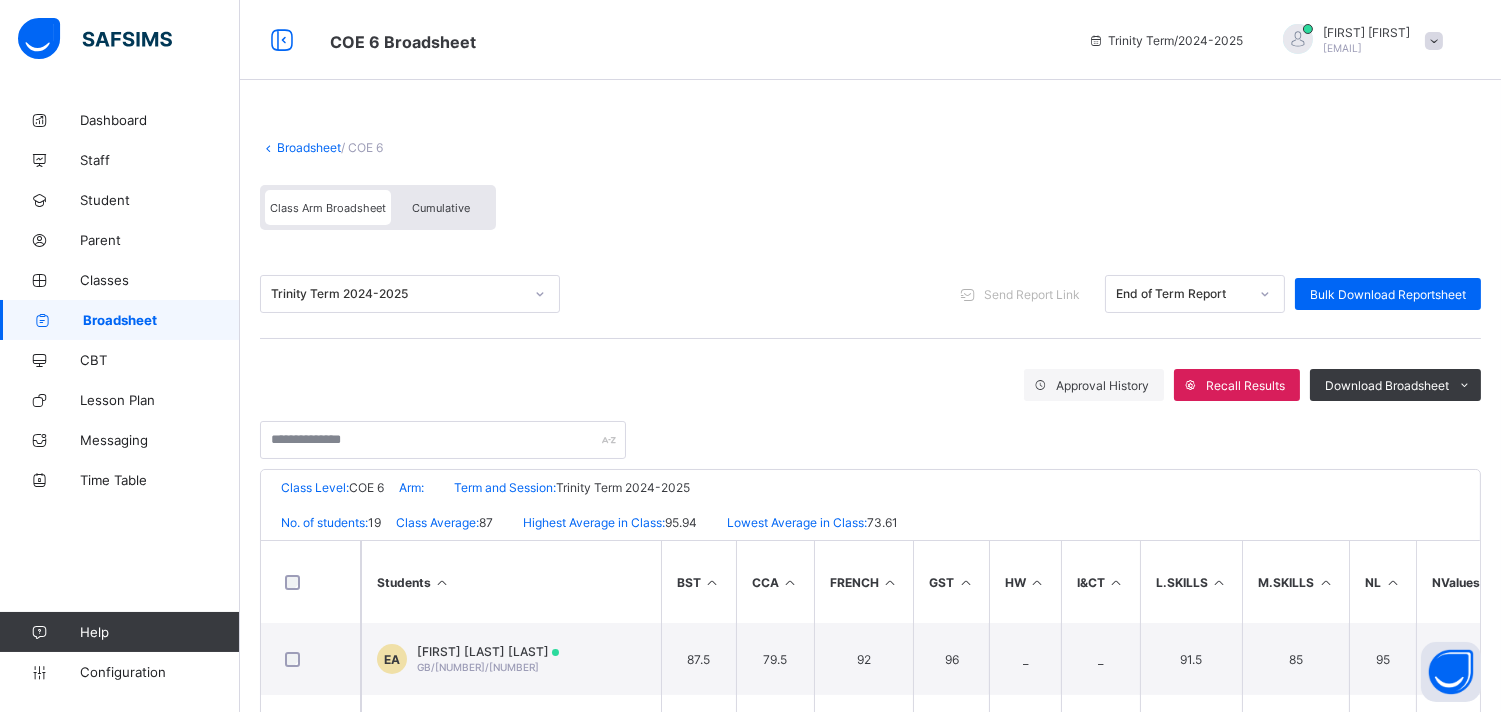 scroll, scrollTop: 366, scrollLeft: 0, axis: vertical 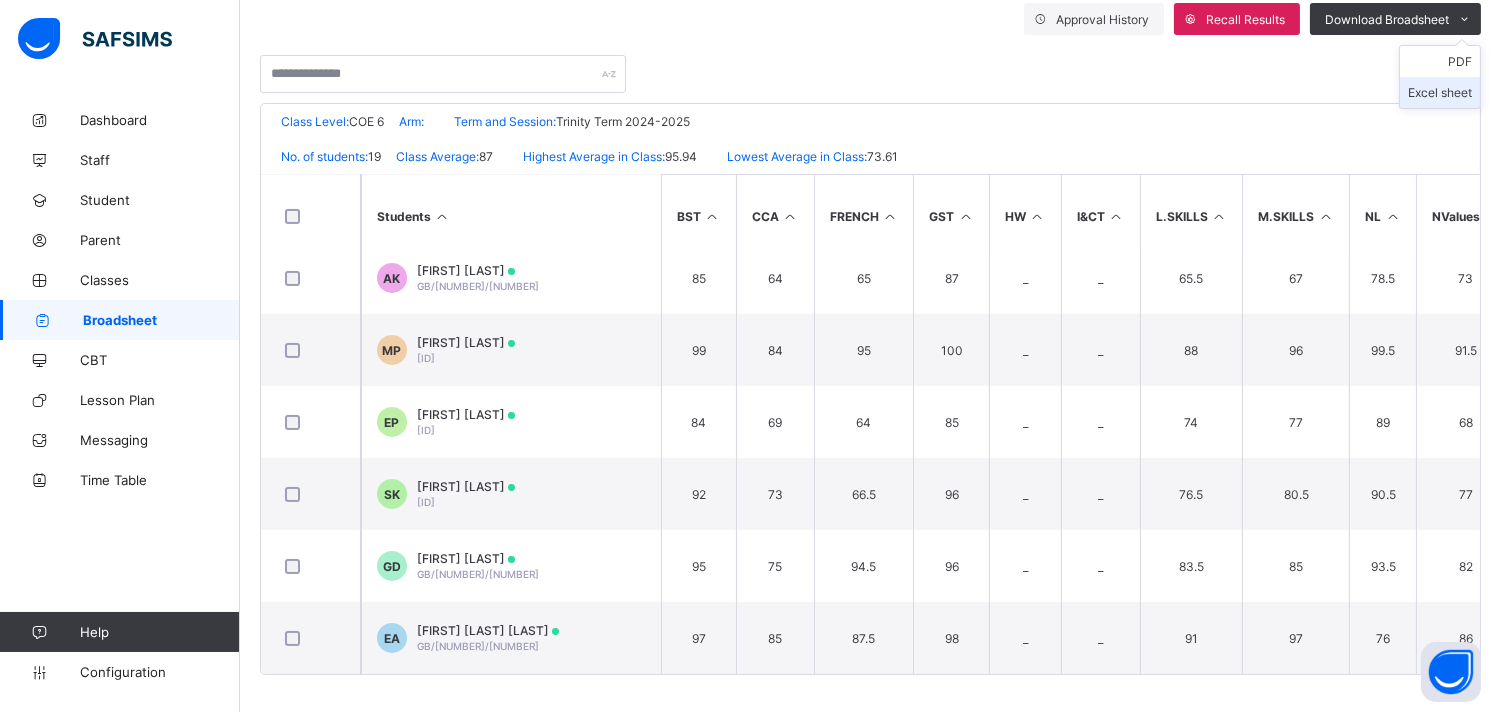 drag, startPoint x: 1477, startPoint y: 30, endPoint x: 1454, endPoint y: 87, distance: 61.46544 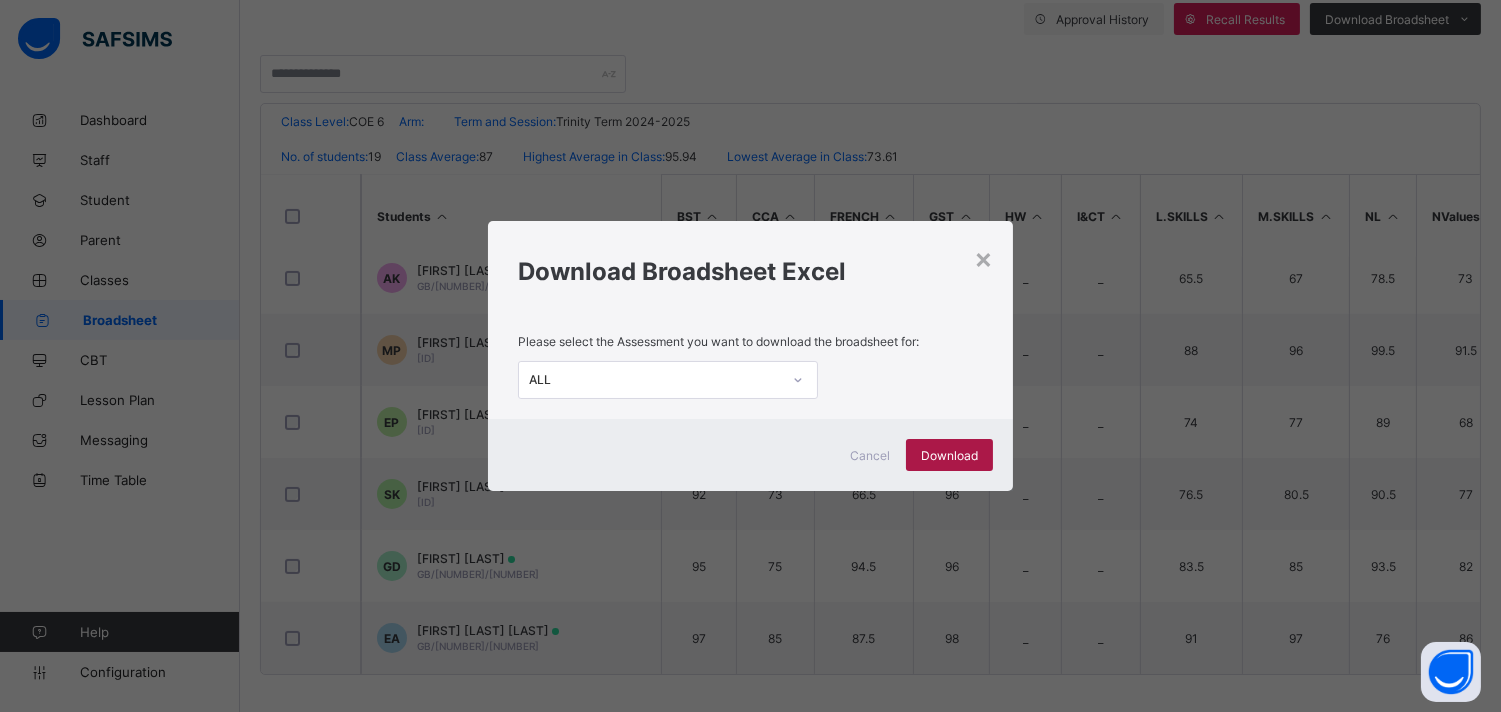click on "Download" at bounding box center (949, 455) 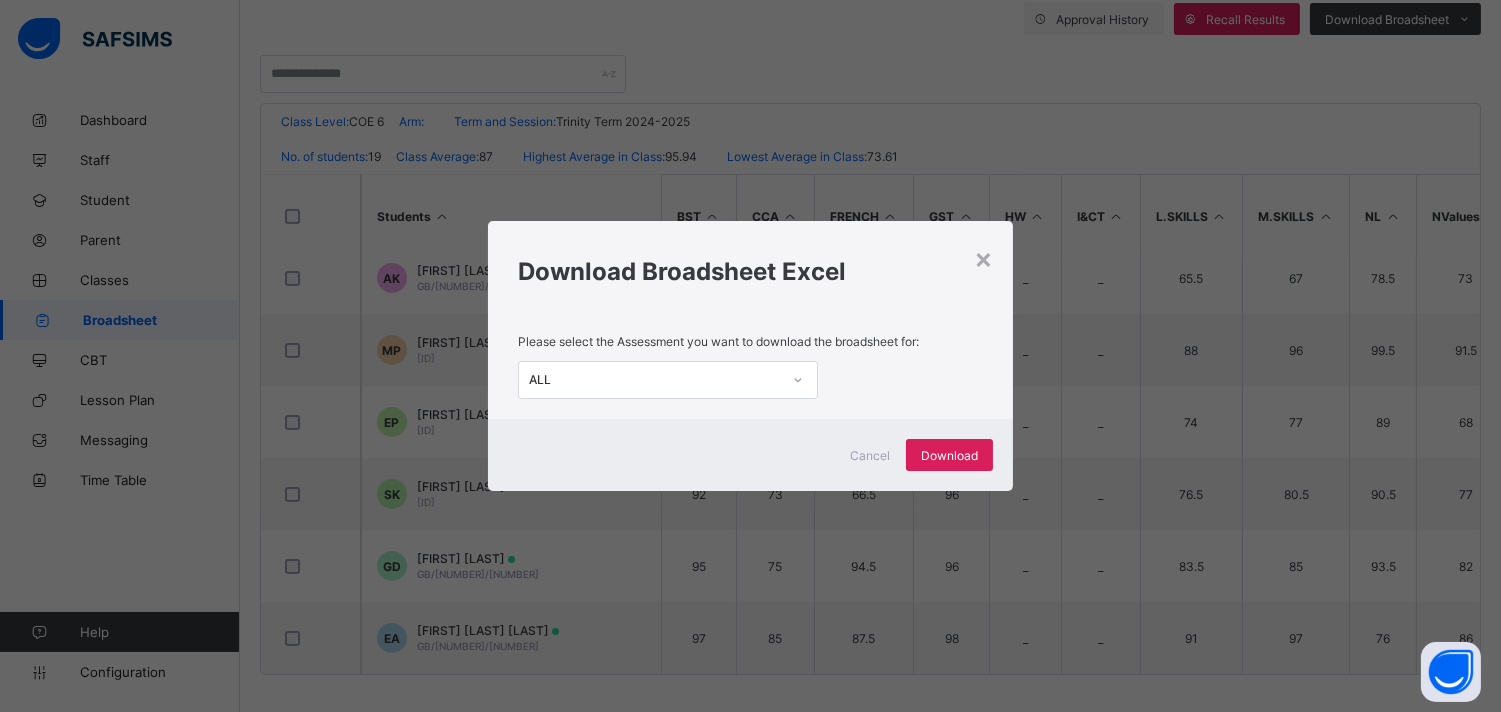 click 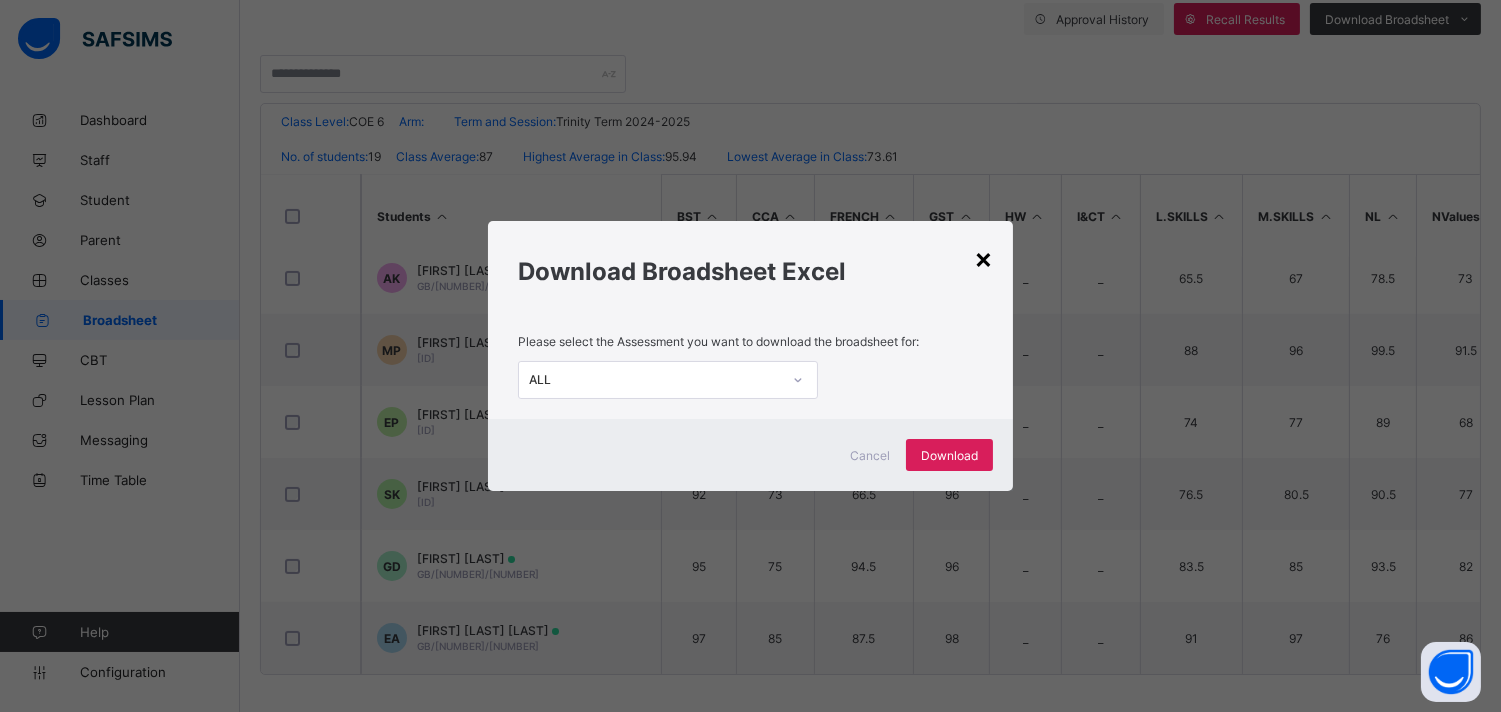 click on "×" at bounding box center (983, 258) 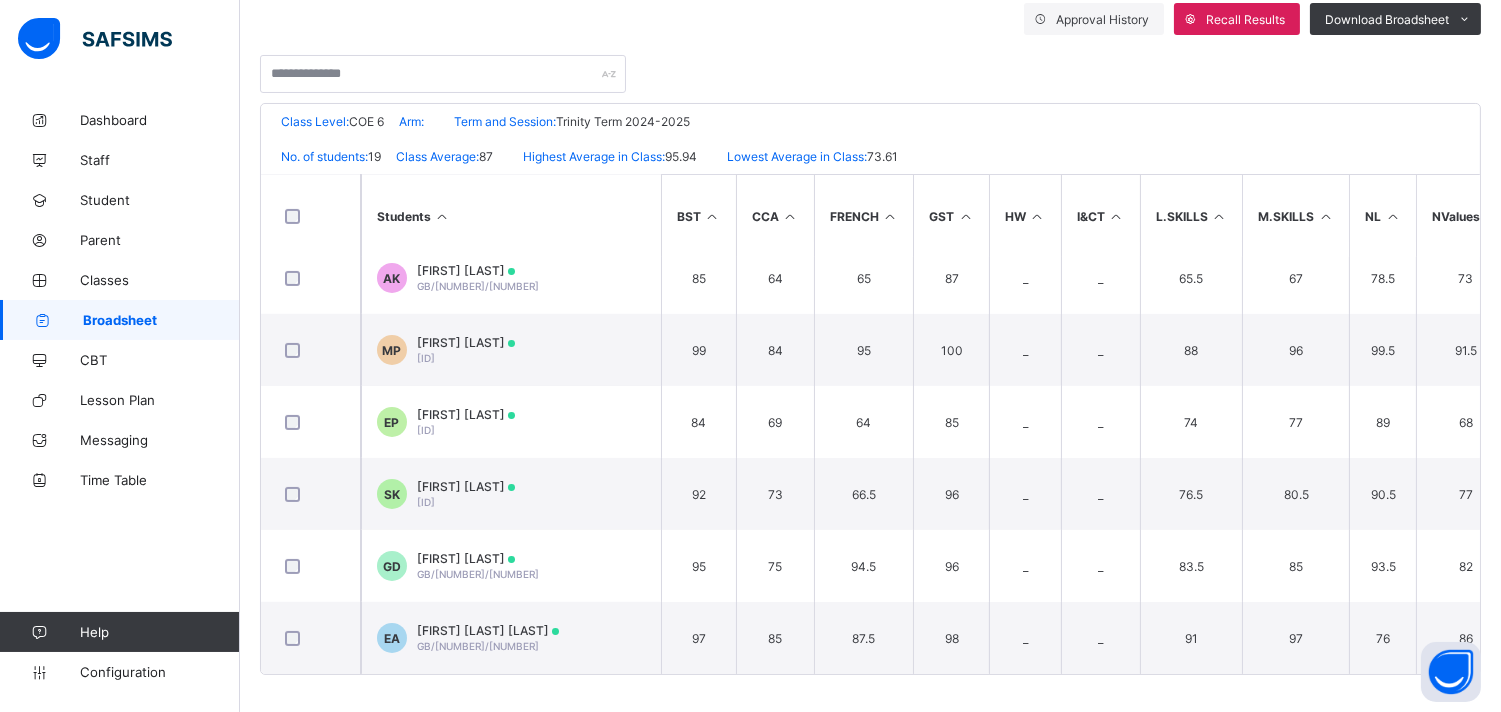 click on "Broadsheet" at bounding box center [161, 320] 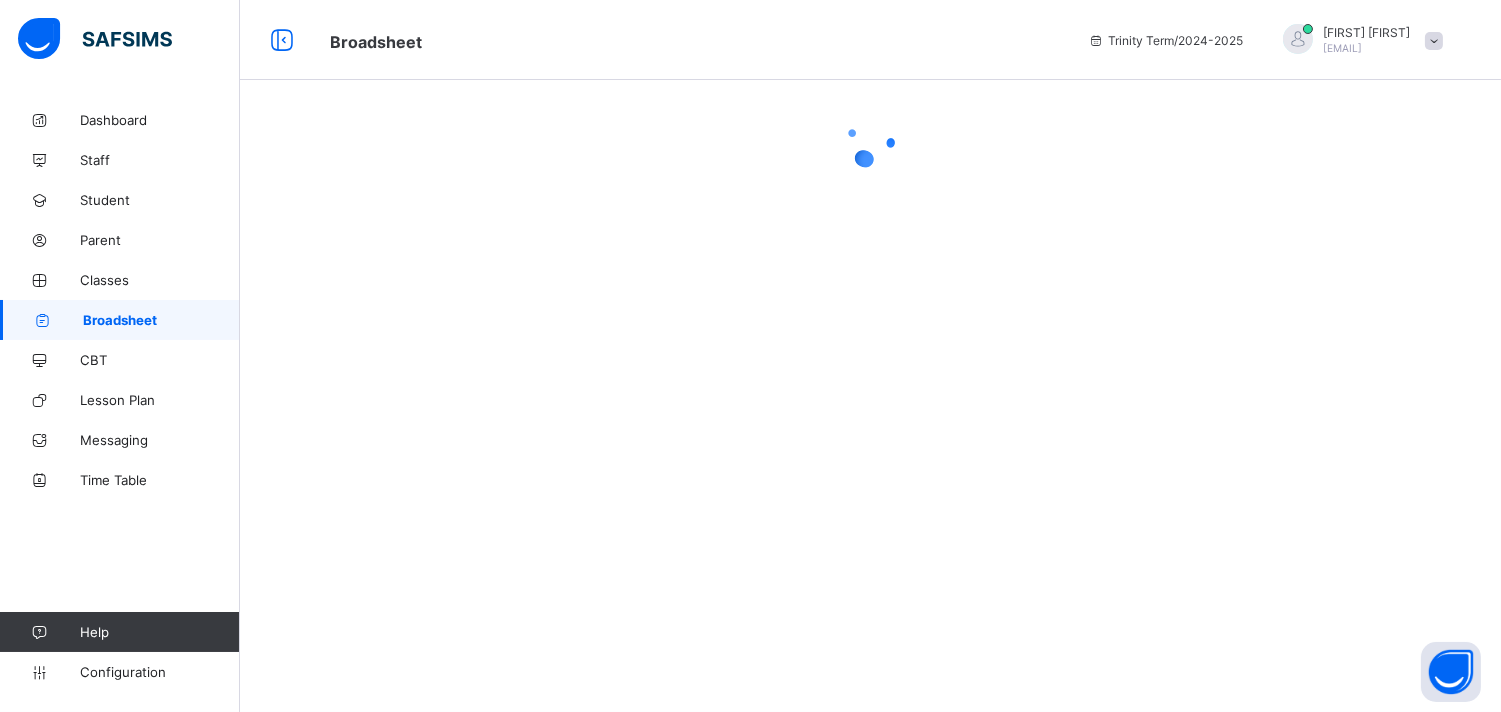 scroll, scrollTop: 0, scrollLeft: 0, axis: both 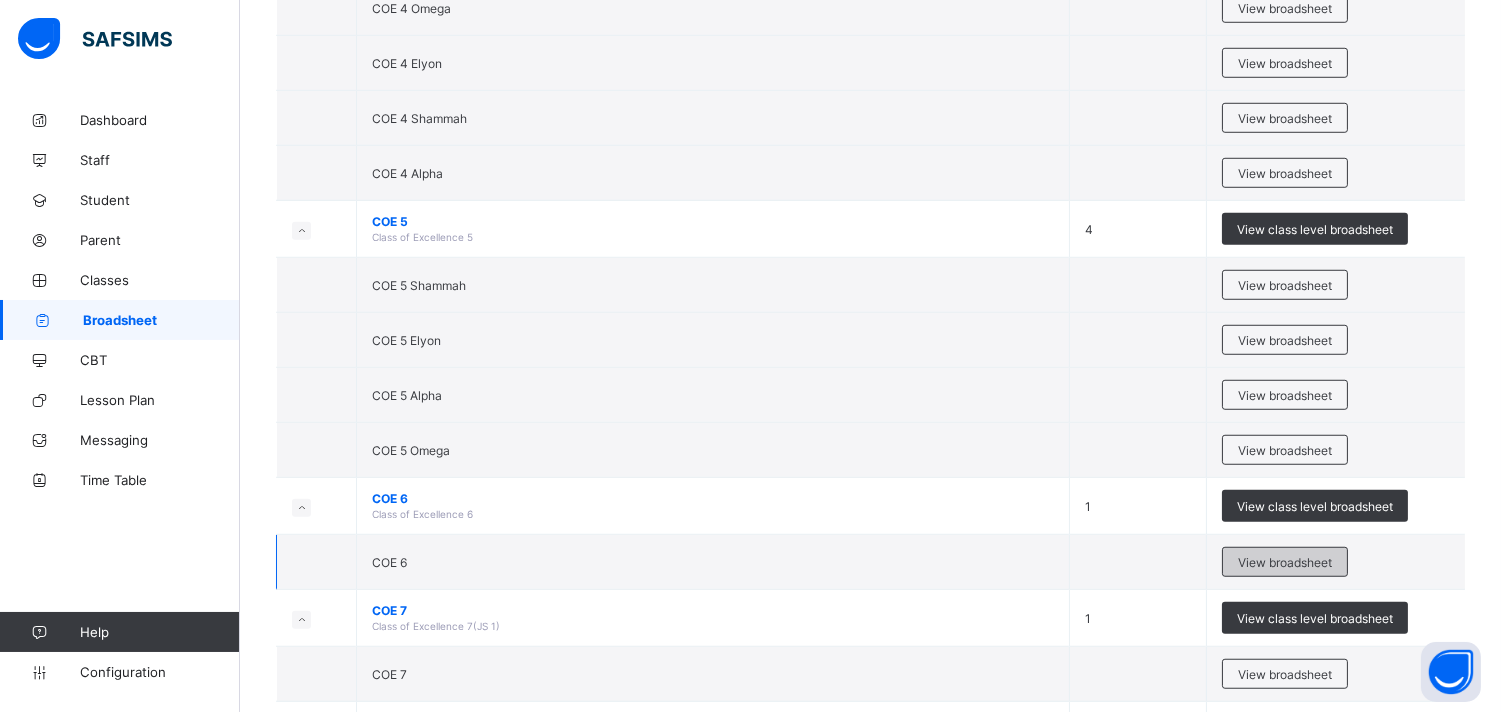 click on "View broadsheet" at bounding box center [1285, 562] 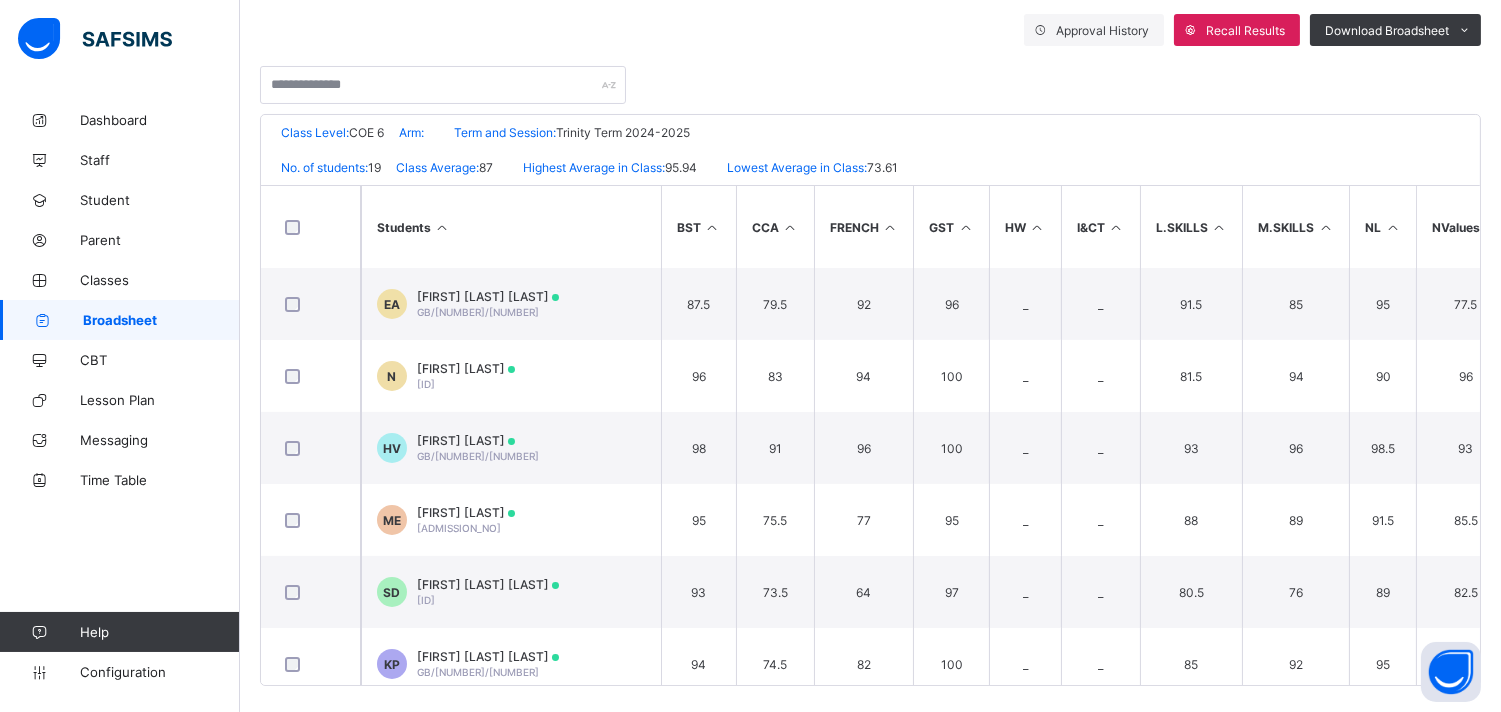 scroll, scrollTop: 366, scrollLeft: 0, axis: vertical 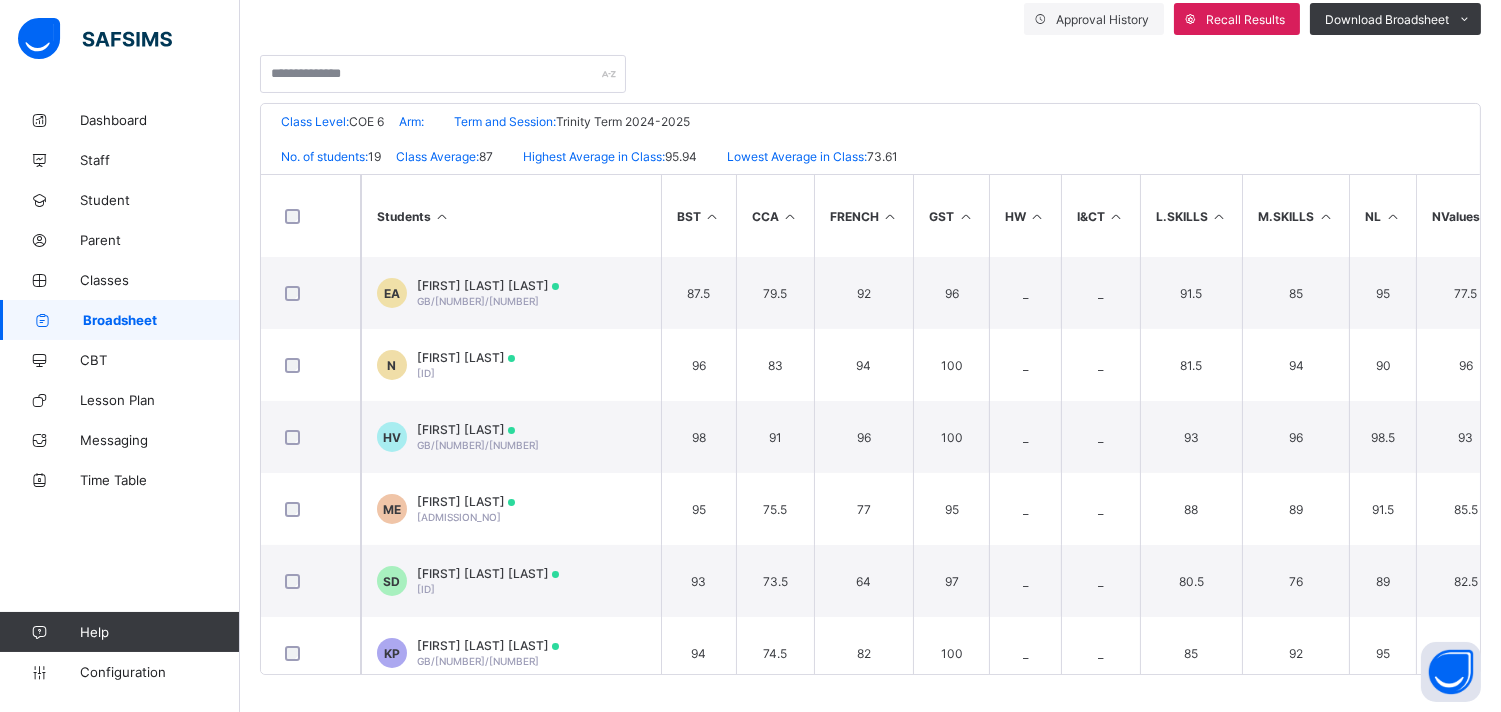 click on "Broadsheet  / COE 6 Broadsheet Class Level Broadsheet Cumulative Trinity Term End of Term Report Bulk Download Reportsheet Download Broadsheet PDF Excel sheet Great Blessings Christian Academy Date: 4th Aug 2025, 3:33:09 pm  Class Level:  COE 6  Arm:   Term and Session:  Trinity Term 2024-2025  No. of students:  19  Class Average:  87  Highest Average in Class:  95.94  Lowest Average in Class:  73.61 S/NO Admission No. Full Name BST CCA FRENCH GST HW I&CT L.SKILLS M.SKILLS NL NValues SCRIPT. T.SKILLS No. of Subjects TOTAL Average Position Grade 1 GB/014/0746 [FIRST] [LAST]   87.5   79.5   92   96   _   _   91.5   85   95   77.5   85.5   _ 9 789.5 87.72 10th G 2 GB/0525/1864 [FIRST] [LAST]    96   83   94   100   _   _   81.5   94   90   96   97.5   _ 9 832 92.44 4th E 3 GB/0910/0937 [FIRST] [LAST]   98   91   96   100   _   _   93   96   98.5   93   98   _ 9 863.5 95.94 1st E 4 GB/0916/0873 [FIRST] [LAST]   95   75.5   77   95   _   _   88   89   91.5   85.5   98   _ 9 794.5 88.28 9th G 5 GB/0916/0877 [FIRST] [LAST]   93   73.5   64   97   _   _   80.5   76   89   82.5   80   _ 9 735.5 81.72 15th G 6 GB/0916/0913 [FIRST] [LAST]" at bounding box center [870, 389] 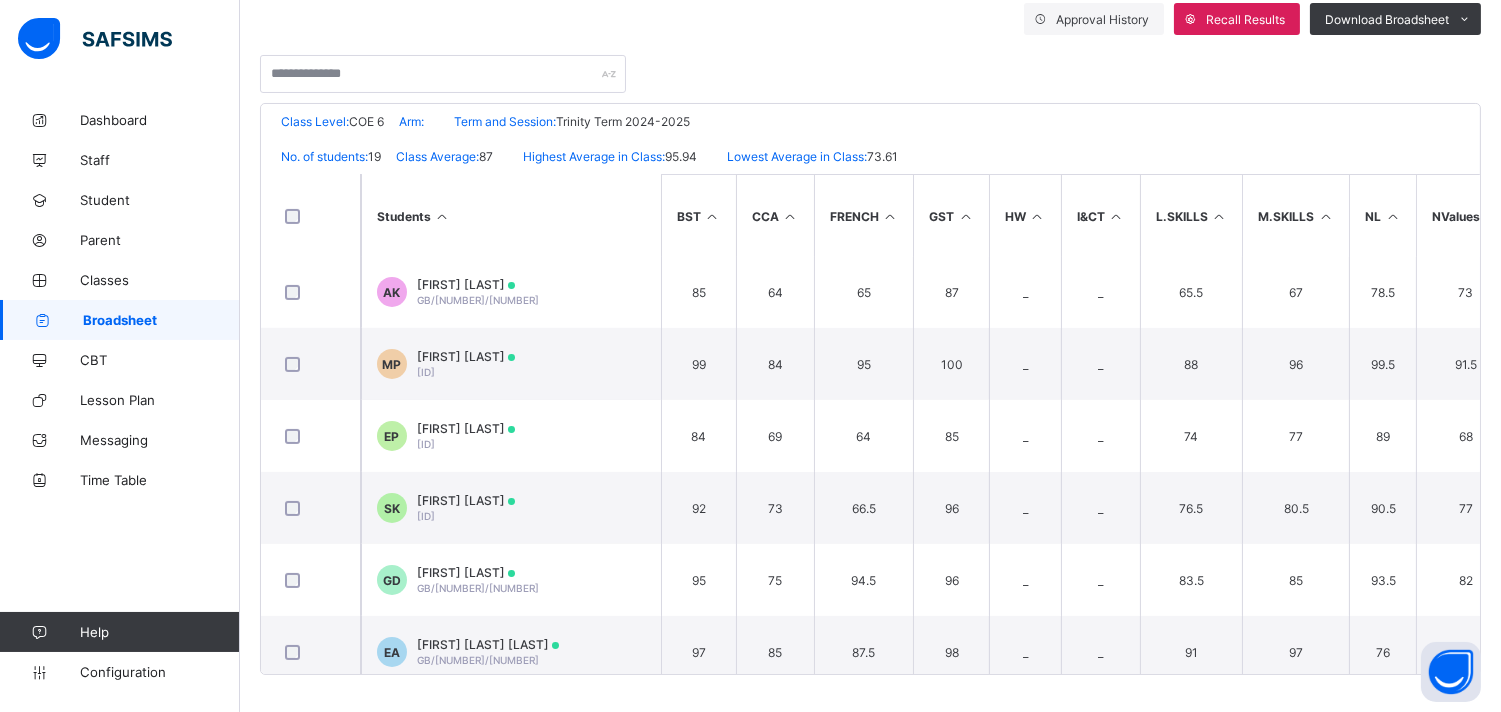 scroll, scrollTop: 958, scrollLeft: 0, axis: vertical 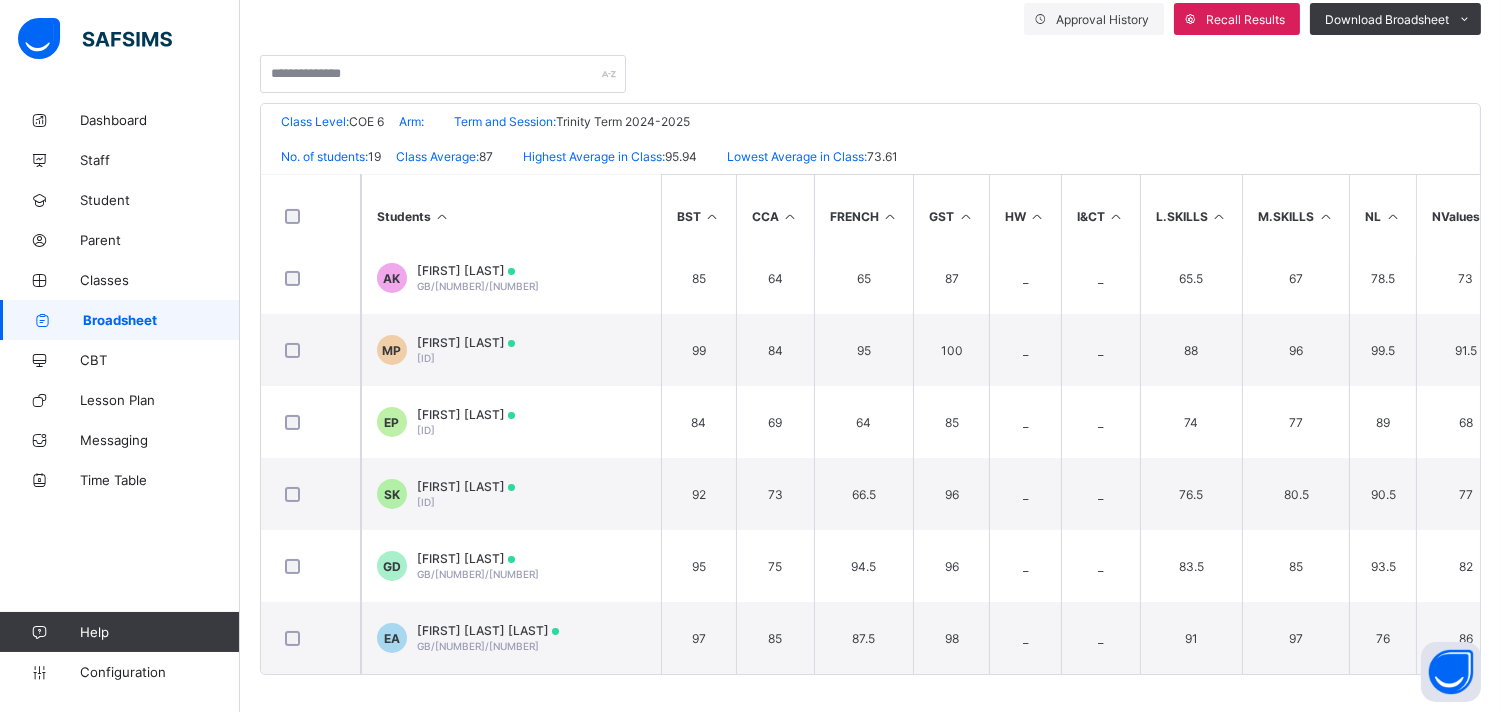 click on "Broadsheet" at bounding box center (161, 320) 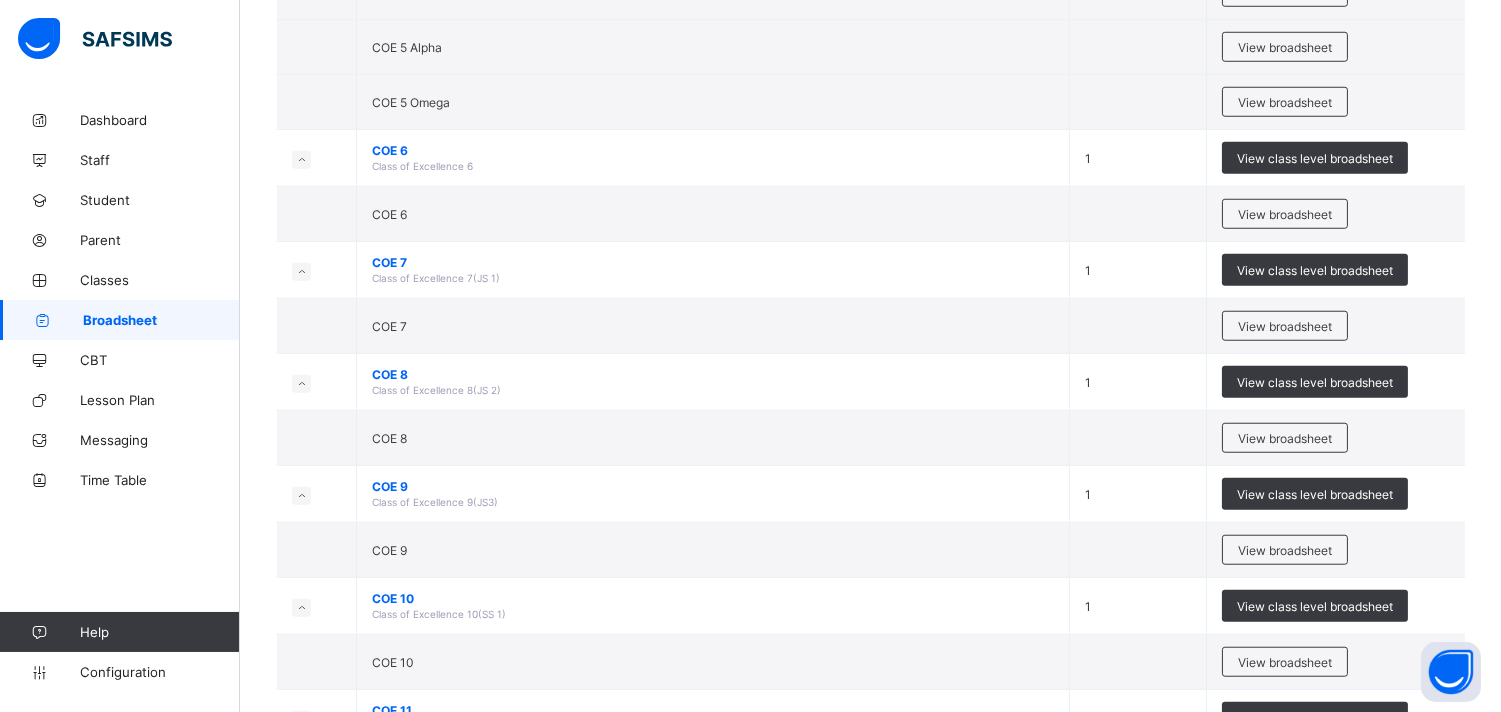 scroll, scrollTop: 3155, scrollLeft: 0, axis: vertical 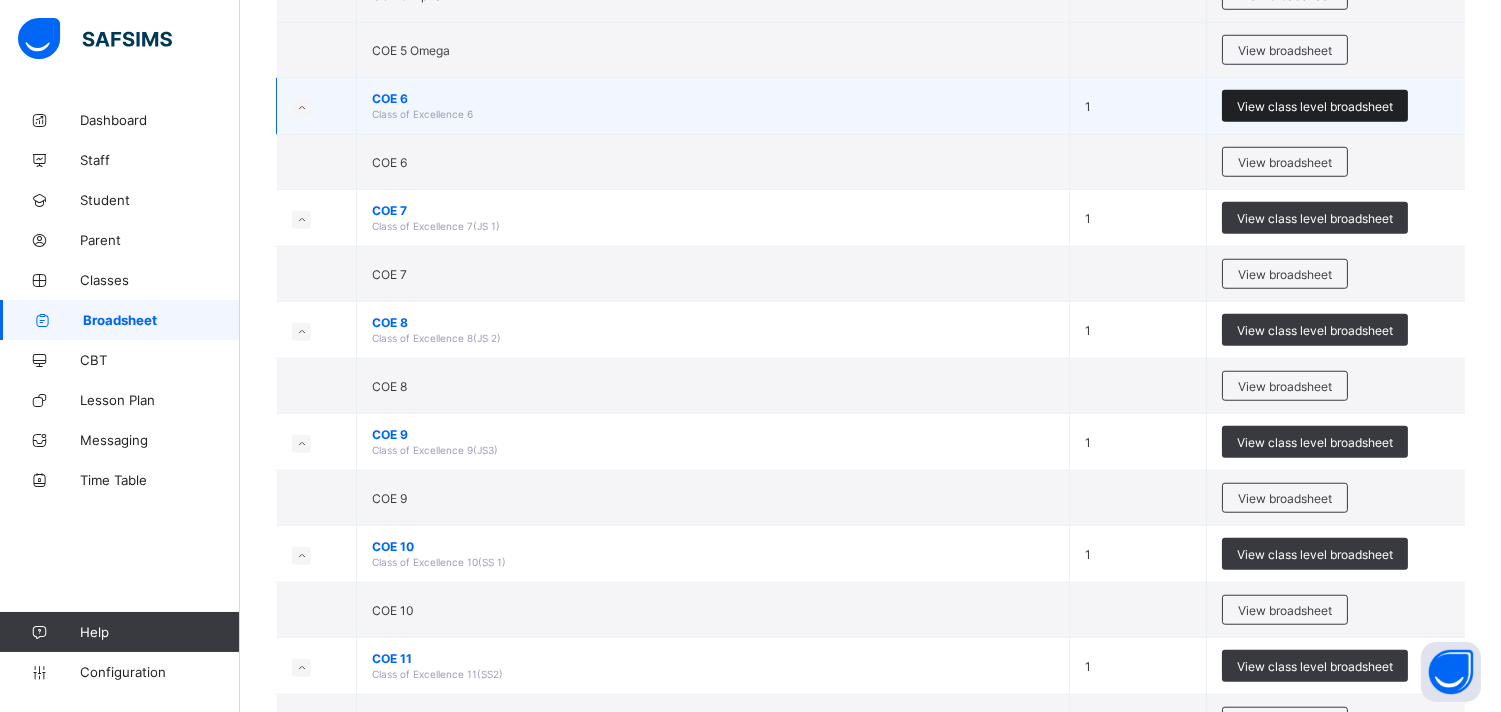 click on "View class level broadsheet" at bounding box center (1315, 106) 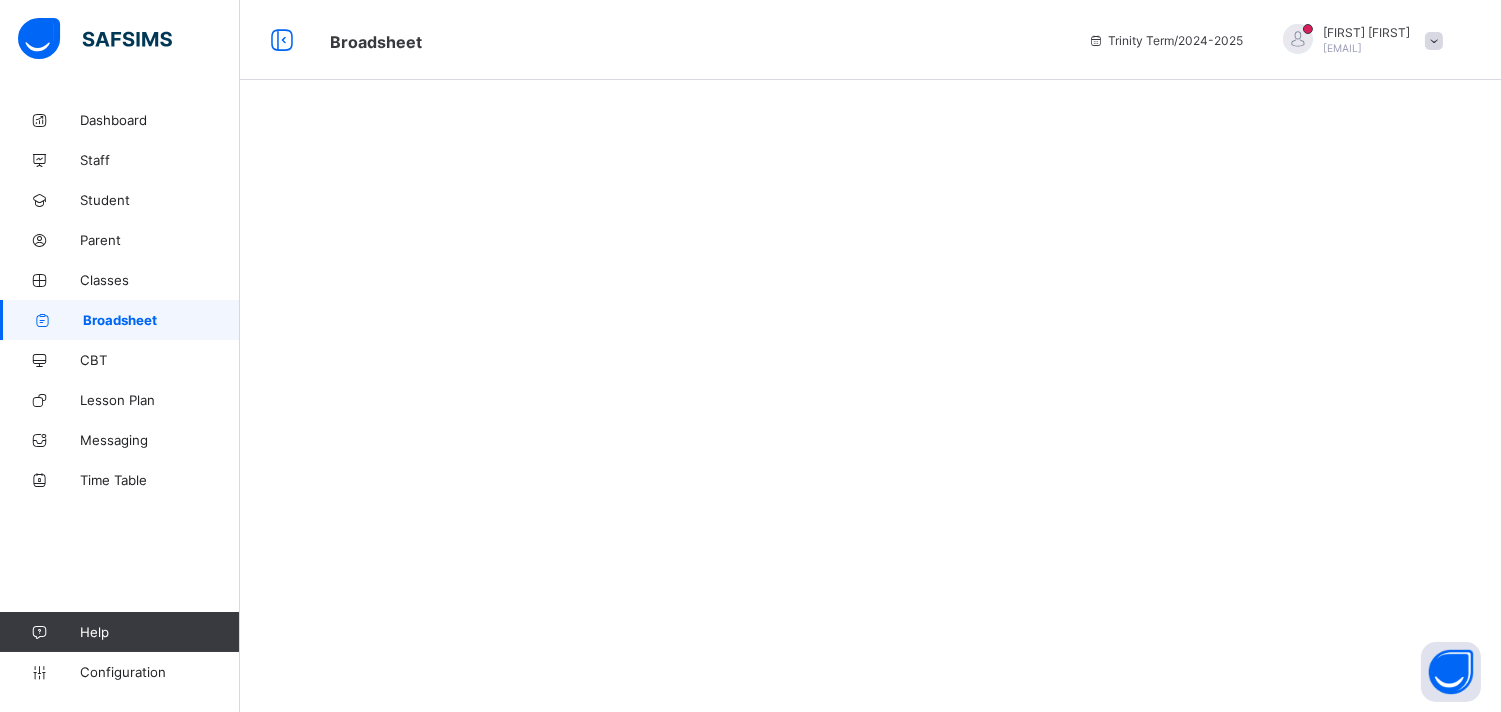 scroll, scrollTop: 0, scrollLeft: 0, axis: both 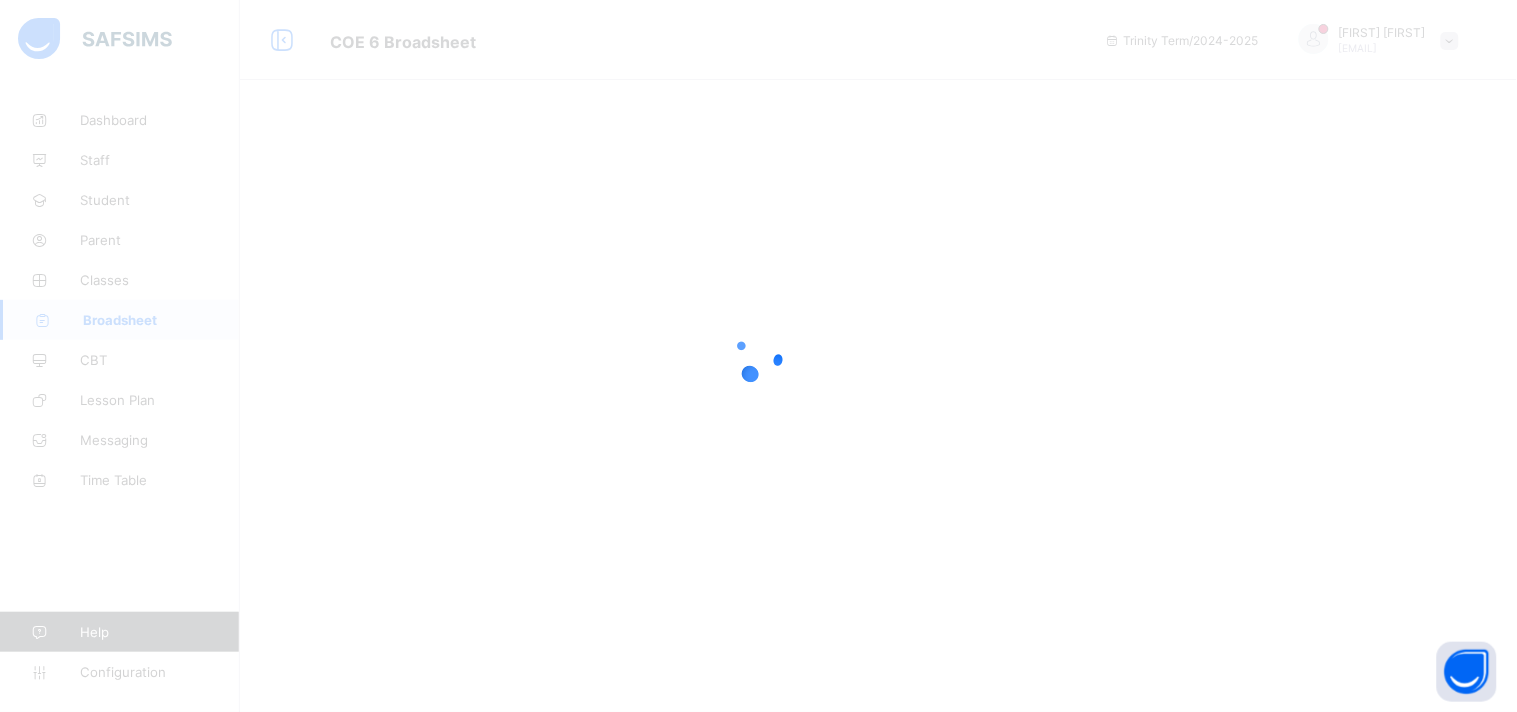 click at bounding box center (758, 356) 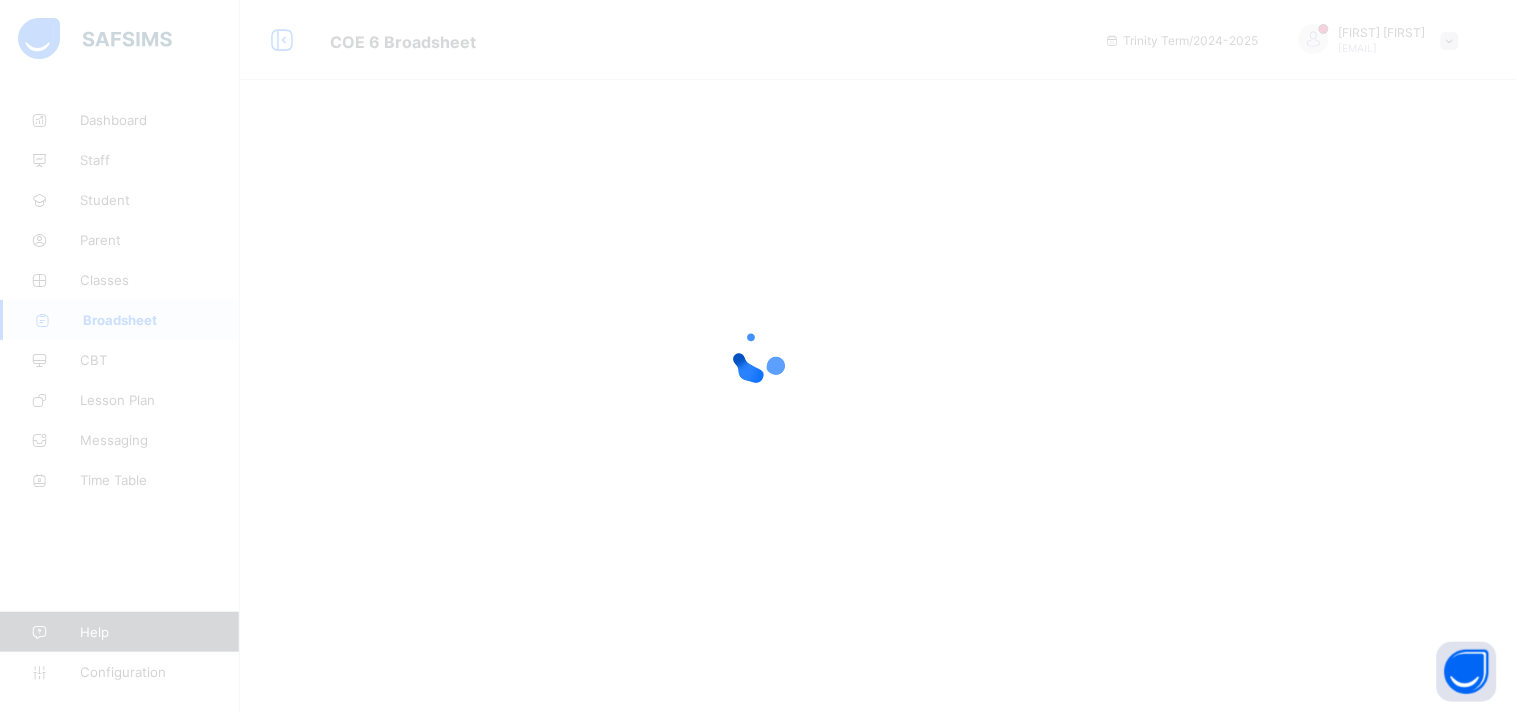 click at bounding box center [758, 356] 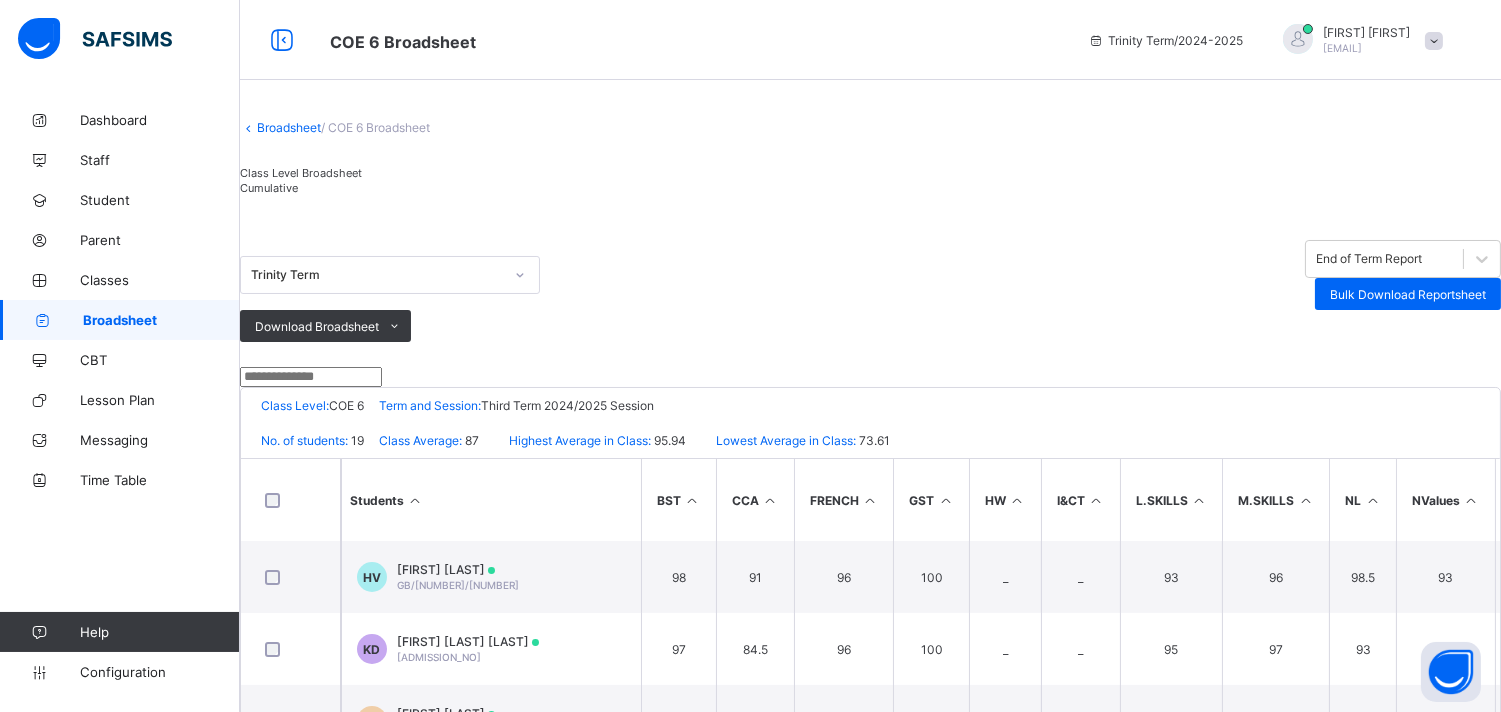 click on "Broadsheet  / COE 6 Broadsheet Class Level Broadsheet Cumulative Trinity Term End of Term Report Bulk Download Reportsheet Download Broadsheet PDF Excel sheet Great Blessings Christian Academy Date: 4th Aug 2025, 3:34:42 pm  Class Level:  COE 6  Term and Session:  Third Term 2024/2025 Session  No. of students:    19    Class Average:    87    Highest Average in Class:    95.94    Lowest Average in Class:    73.61   S/NO Admission No. Full Name BST CCA FRENCH GST HW I&CT L.SKILLS M.SKILLS NL NValues SCRIPT. T.SKILLS No. of Subjects TOTAL Average Position  Grade 1 GB/0910/0937 [FIRST] [LAST] 98 91 96 100 _ _ 93 96 98.5 93 98 _ 9 863.5 95.94 1st E 2 GB/0916/0966A [FIRST] [LAST] 97 84.5 96 100 _ _ 95 97 93 94 99 _ 9 855.5 95.06 2nd E 3 GB/0918/1258 [LAST] [LAST] 99 84 95 100 _ _ 88 96 99.5 91.5 99 _ 9 852 94.67 3rd E 4 GB/0525/1864 [FIRST] [LAST] 96 83 94 100 _ _ 81.5 94 90 96 97.5 _ 9 832 92.44 4th E 5 GB/0916/0921 [FIRST] [LAST] 96 84 88 99 _ _ 89.5 89 94 91 96 _ 9 826.5 91.83 5th E" at bounding box center (870, 529) 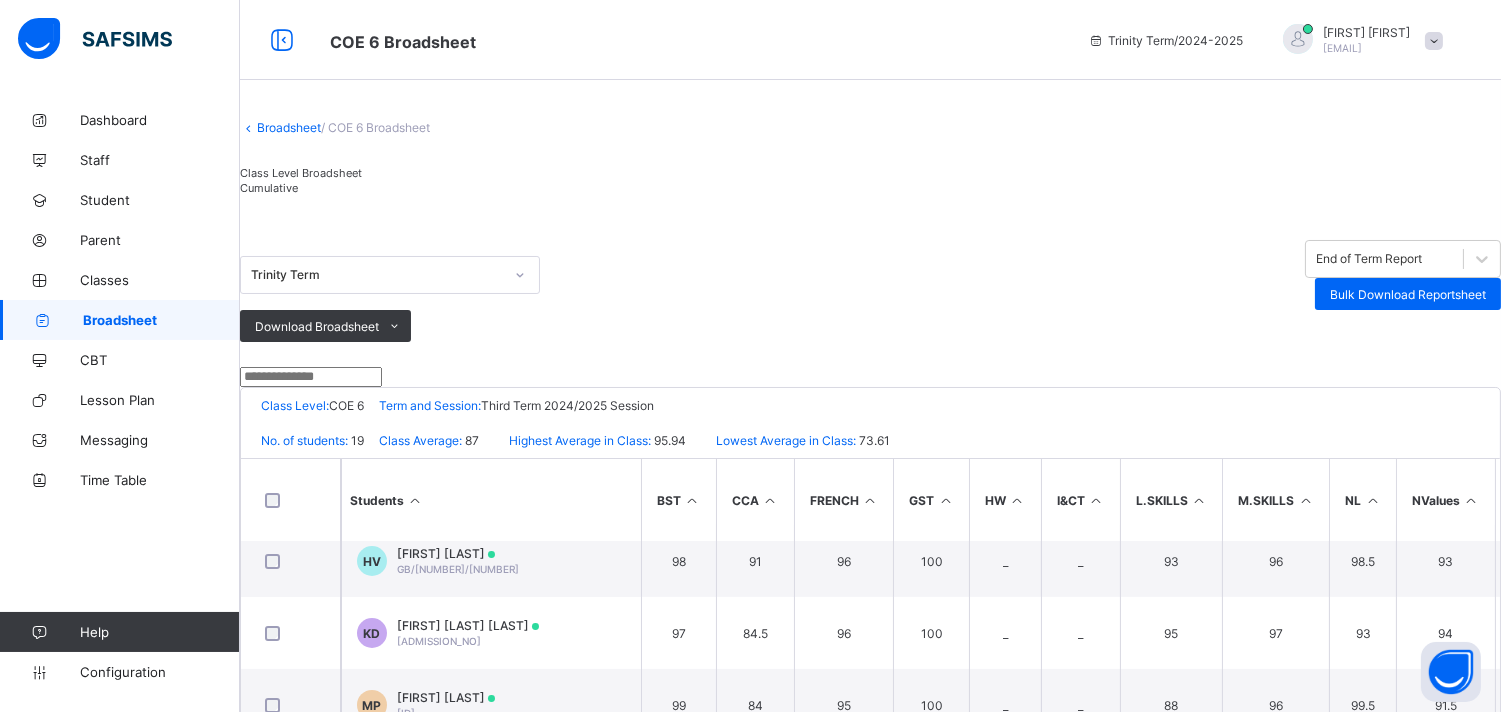 scroll, scrollTop: 13, scrollLeft: 0, axis: vertical 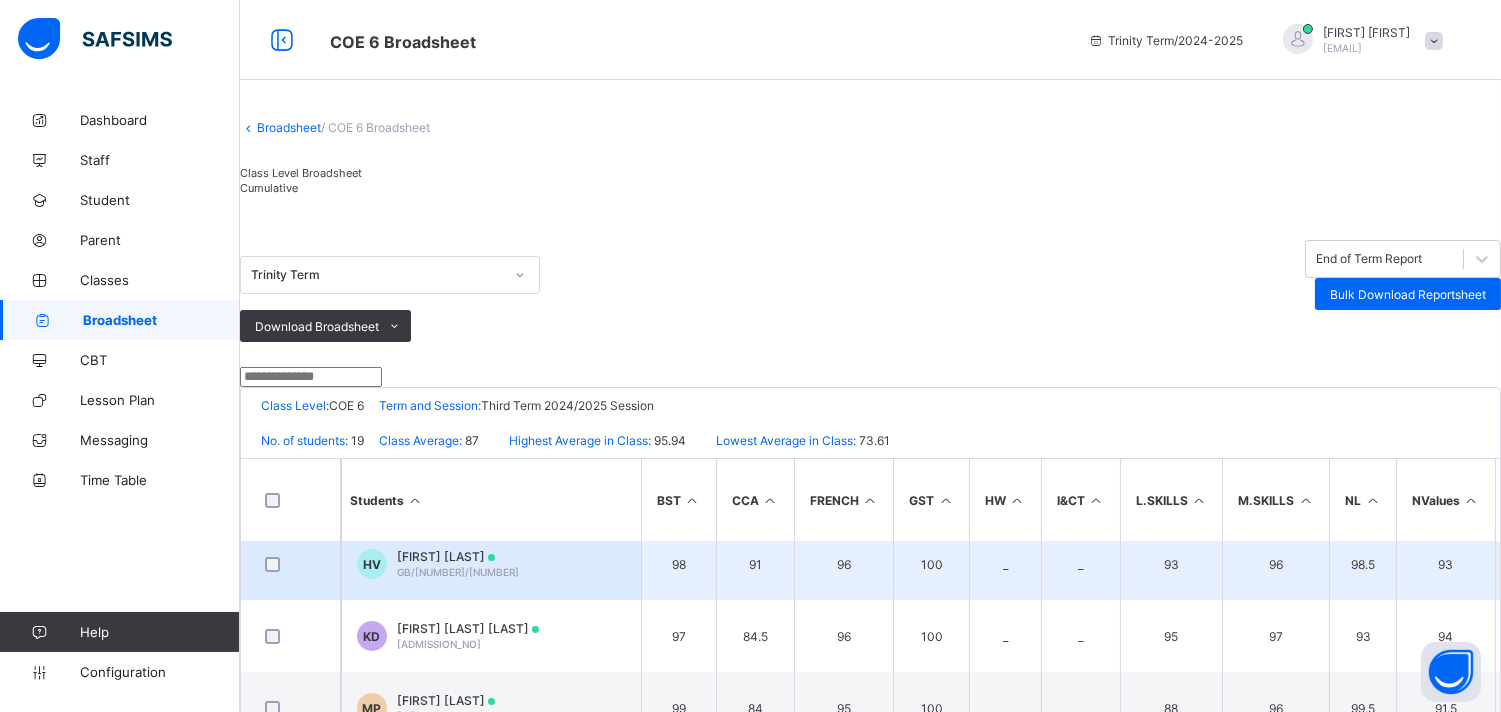 click on "93" at bounding box center [1445, 564] 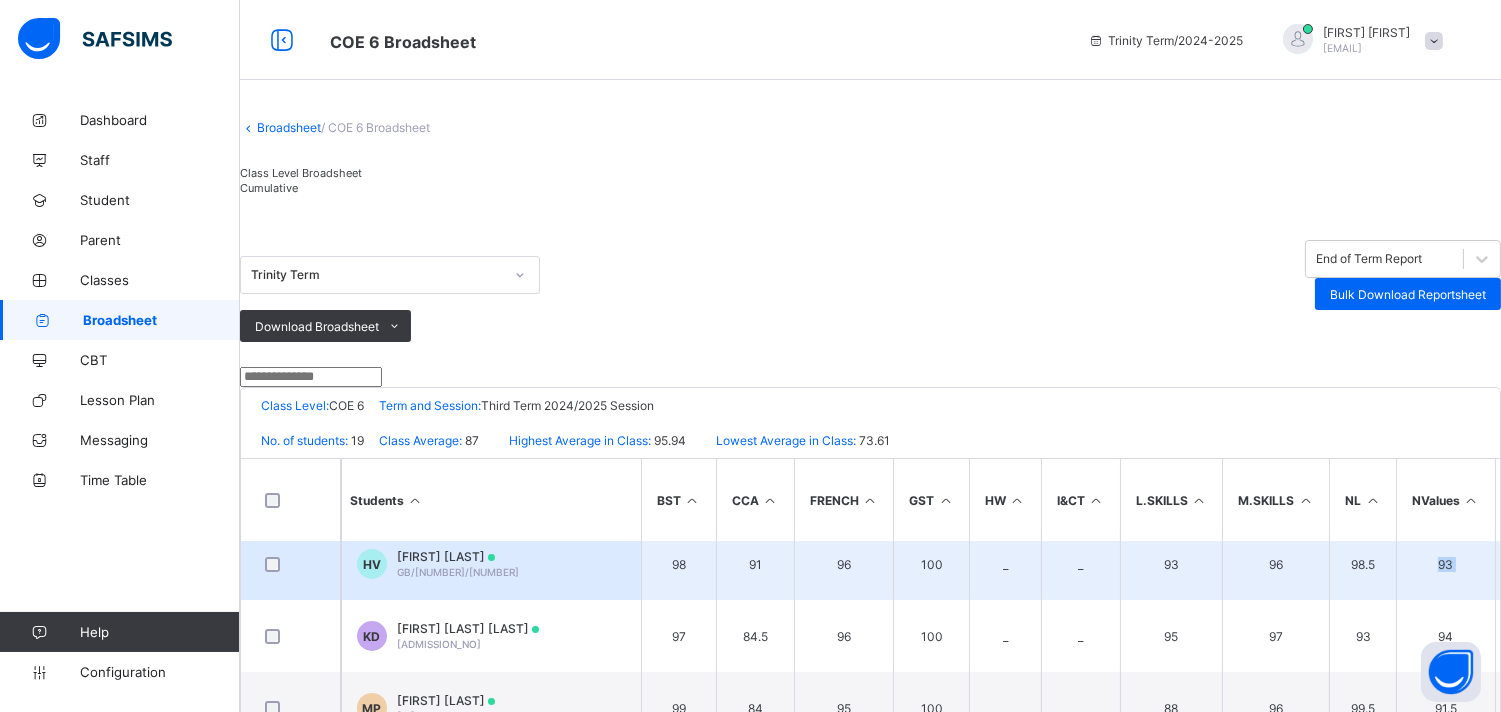 click on "93" at bounding box center (1445, 564) 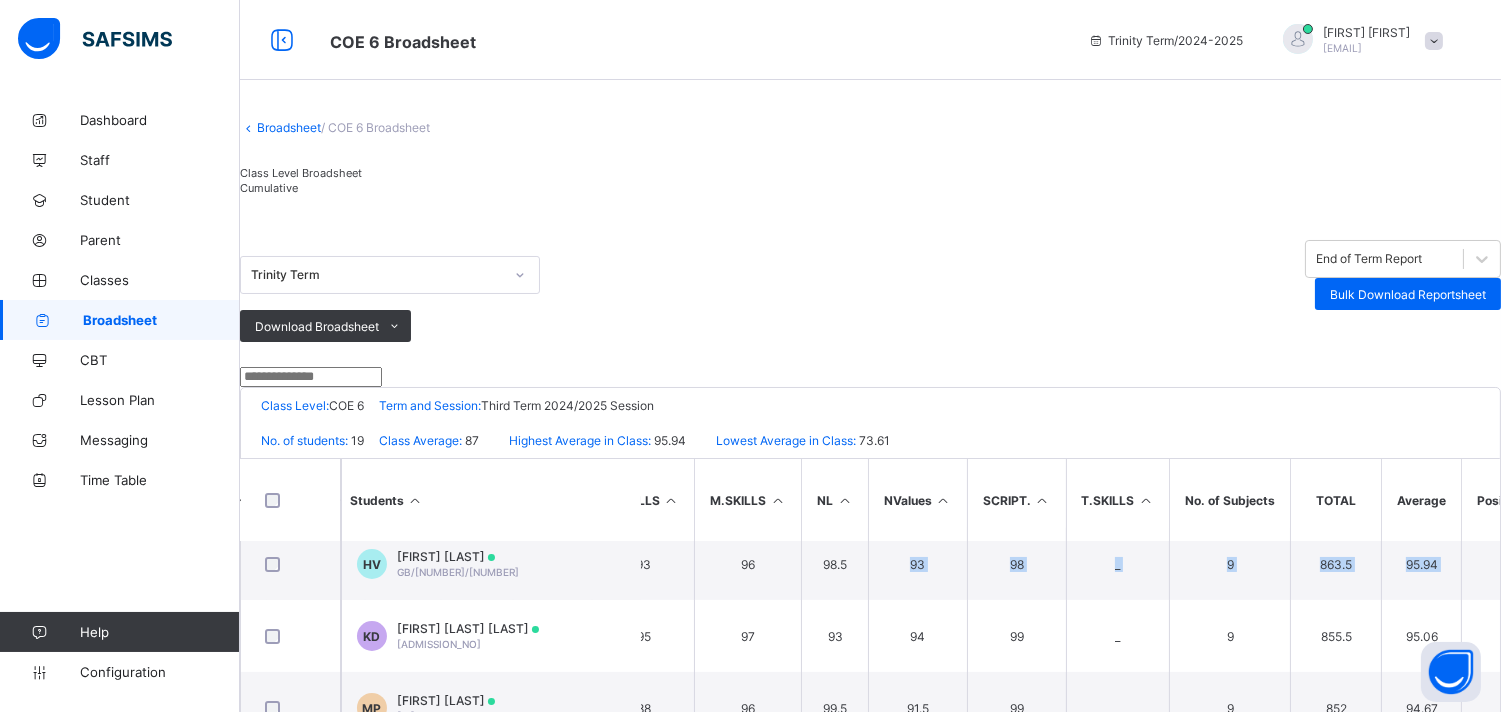 scroll, scrollTop: 13, scrollLeft: 660, axis: both 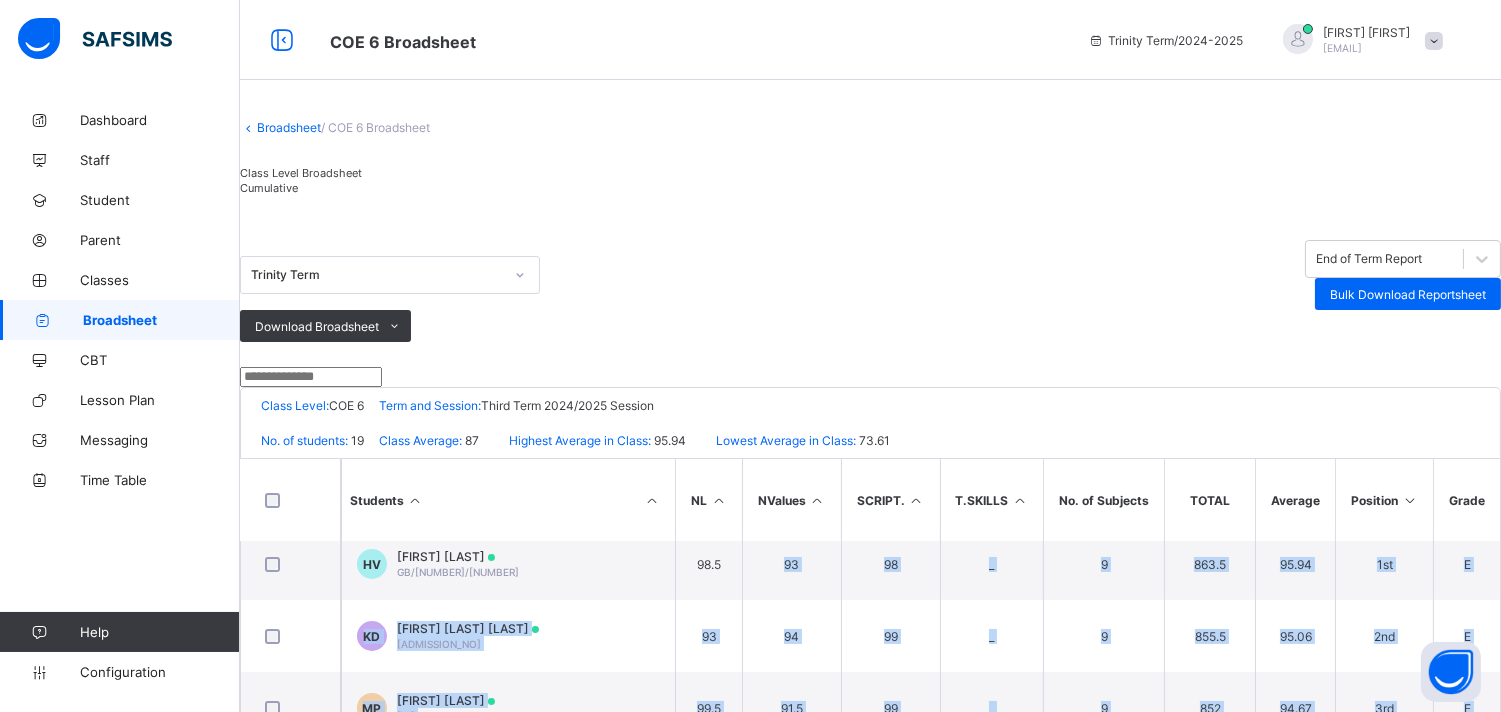 drag, startPoint x: 1487, startPoint y: 693, endPoint x: 1510, endPoint y: 700, distance: 24.04163 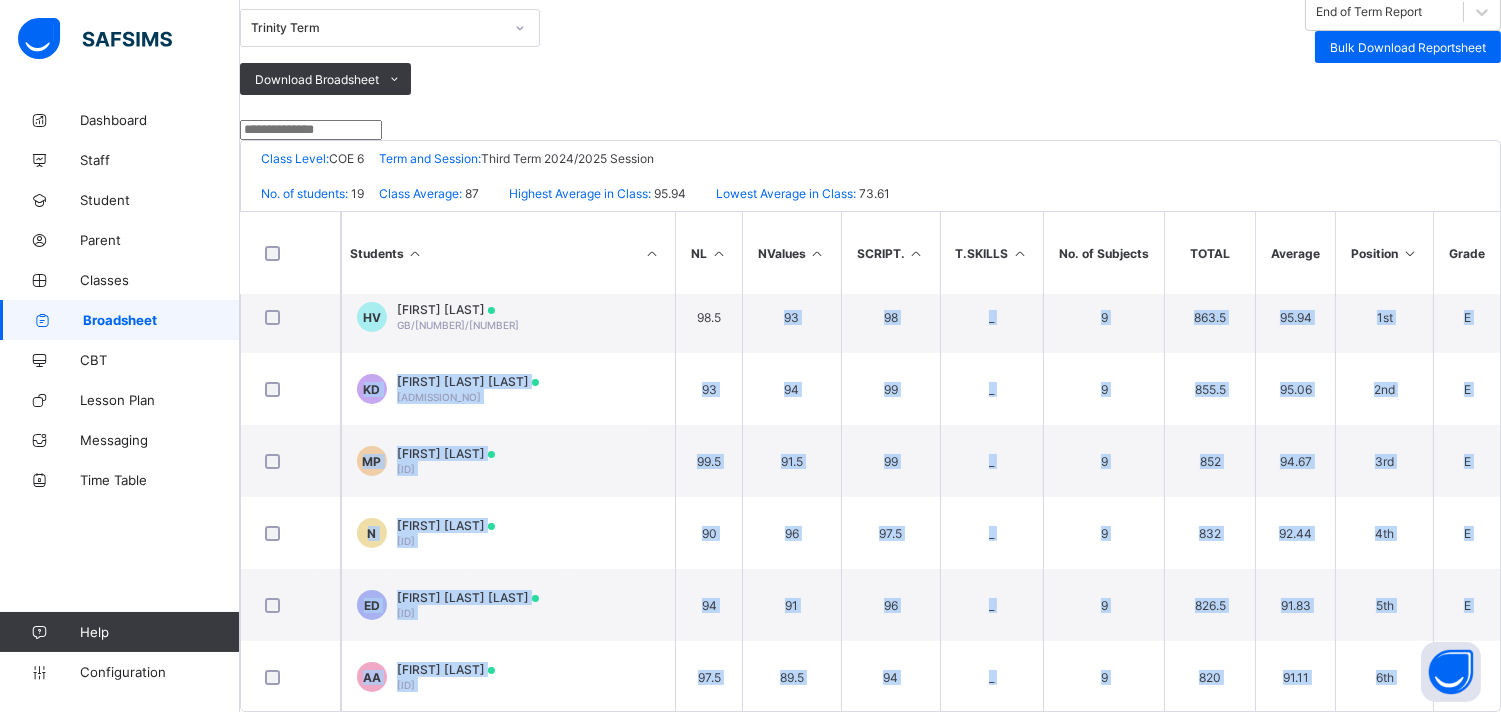 scroll, scrollTop: 311, scrollLeft: 0, axis: vertical 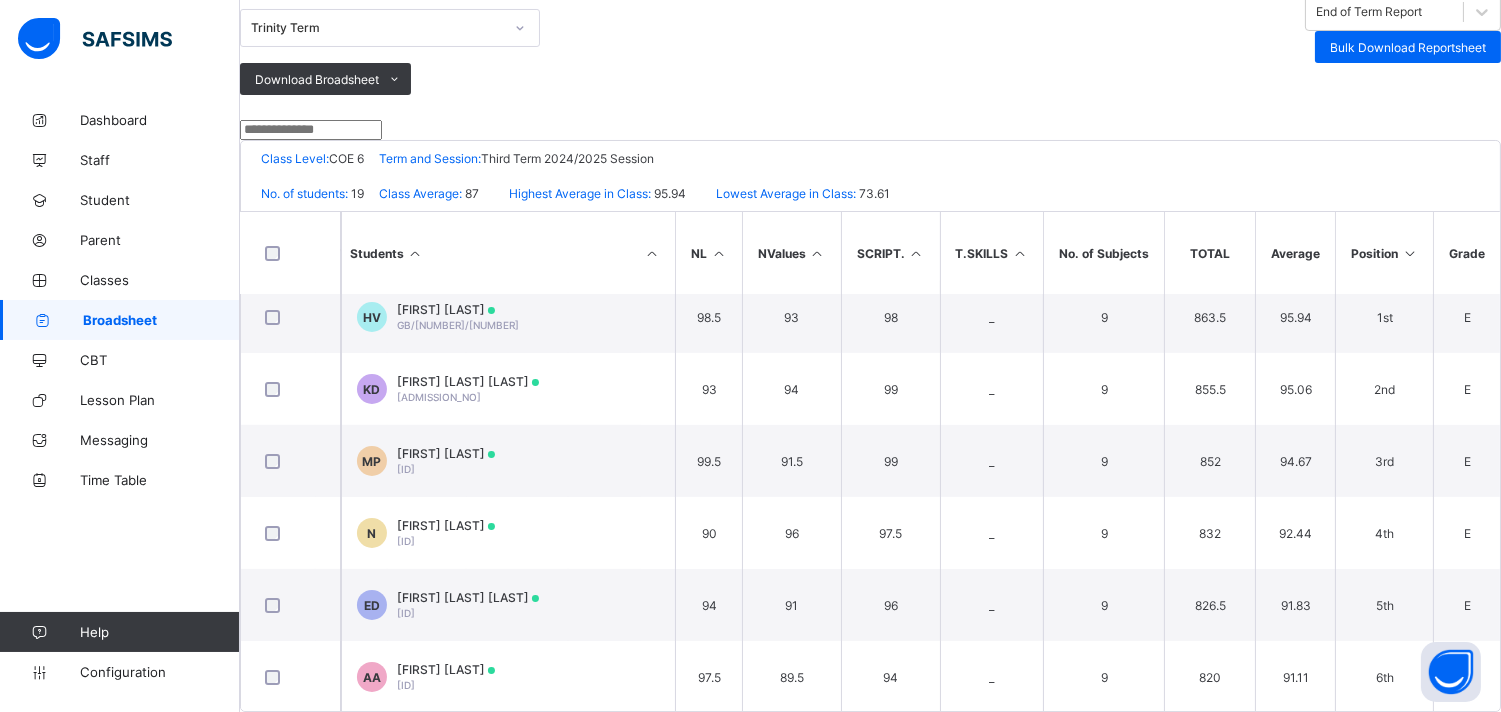 click at bounding box center (870, 130) 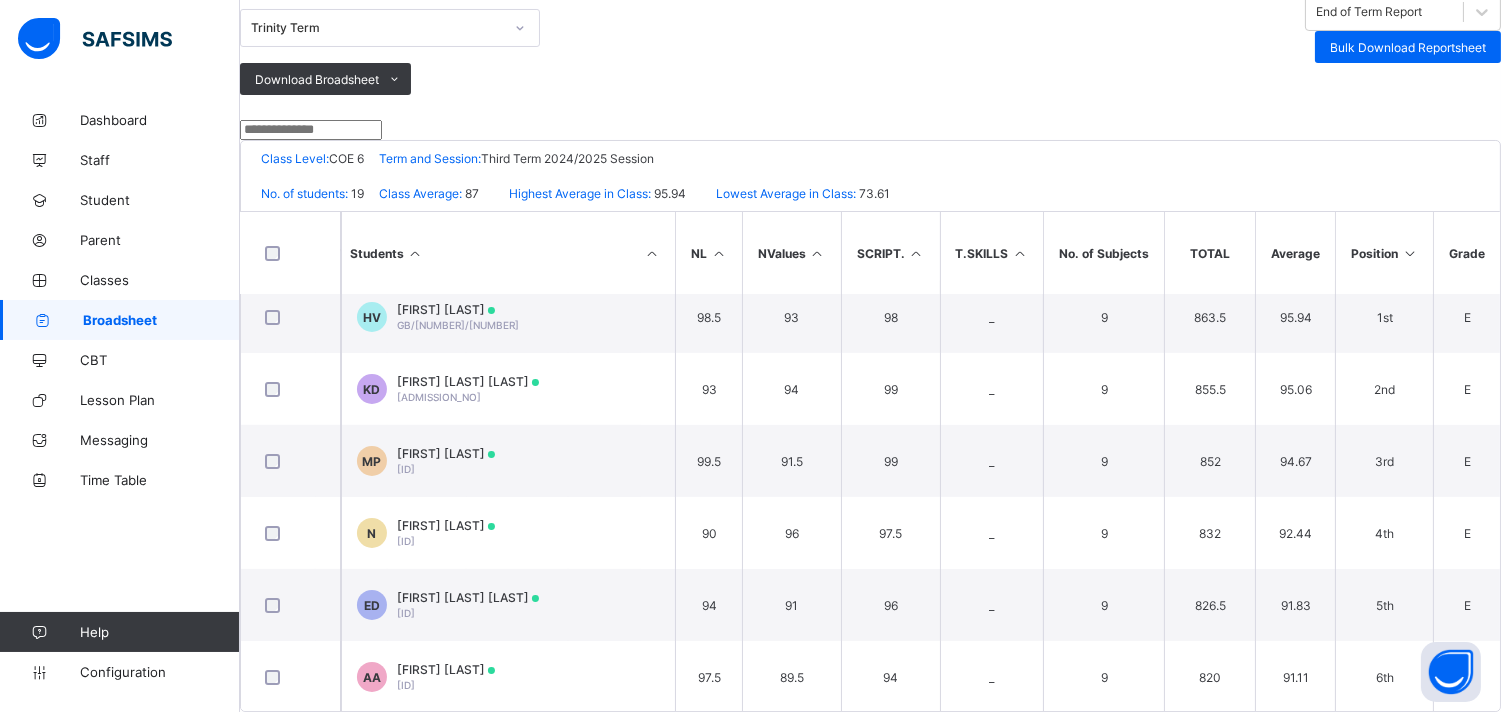 click on "Students BST CCA FRENCH GST HW I&CT L.SKILLS M.SKILLS NL NValues SCRIPT. T.SKILLS No. of Subjects TOTAL Average Position  Grade [NUMBER] GB/[NUMBER]/[NUMBER] [FIRST] [LAST] [LAST] [NUMBER] [NUMBER] [NUMBER] [NUMBER] _ _ [NUMBER] [NUMBER] [NUMBER] [NUMBER] [NUMBER] _ [NUMBER] [NUMBER] [NUMBER] [NUMBER] [NUMBER] E [NUMBER] GB/[NUMBER]/[NUMBER] [FIRST] [LAST] [LAST] [NUMBER] [NUMBER] [NUMBER] [NUMBER] _ _ [NUMBER] [NUMBER] [NUMBER] [NUMBER] [NUMBER] _ [NUMBER] [NUMBER] [NUMBER] [NUMBER] [NUMBER] E [NUMBER] GB/[NUMBER]/[NUMBER] [FIRST] [LAST]  [NUMBER] [NUMBER] [NUMBER] [NUMBER] _ _ [NUMBER] [NUMBER] [NUMBER] [NUMBER] [NUMBER] _ [NUMBER] [NUMBER] [NUMBER] [NUMBER] [NUMBER] E [NUMBER] GB/[NUMBER]/[NUMBER] [FIRST] [LAST]  [NUMBER] [NUMBER] [NUMBER] [NUMBER] _ _ [NUMBER] [NUMBER] [NUMBER] [NUMBER] [NUMBER] _ [NUMBER] [NUMBER] [NUMBER] [NUMBER] [NUMBER] E [NUMBER] GB/[NUMBER]/[NUMBER] [FIRST] [LAST] [LAST] [NUMBER] [NUMBER] [NUMBER] [NUMBER] _ _ [NUMBER] [NUMBER] [NUMBER] [NUMBER] [NUMBER] _ [NUMBER] [NUMBER] [NUMBER] [NUMBER] [NUMBER] E [NUMBER] GB/[NUMBER]/[NUMBER] [FIRST]  [LAST]     GB/[NUMBER]/[NUMBER] [NUMBER] [NUMBER] [NUMBER] [NUMBER] _ _ [NUMBER] [NUMBER] [NUMBER] [NUMBER] [NUMBER] _ [NUMBER] [NUMBER] [NUMBER] [NUMBER] [NUMBER] E [NUMBER] GB/[NUMBER]/[NUMBER] [FIRST] [LAST] [LAST] [LAST]  GB/[NUMBER]/[NUMBER] [NUMBER] [NUMBER] [NUMBER] [NUMBER] _ _ [NUMBER] [NUMBER] [NUMBER] [NUMBER] [NUMBER] _ [NUMBER] [NUMBER] [NUMBER] [NUMBER] [NUMBER] E" at bounding box center [870, 461] 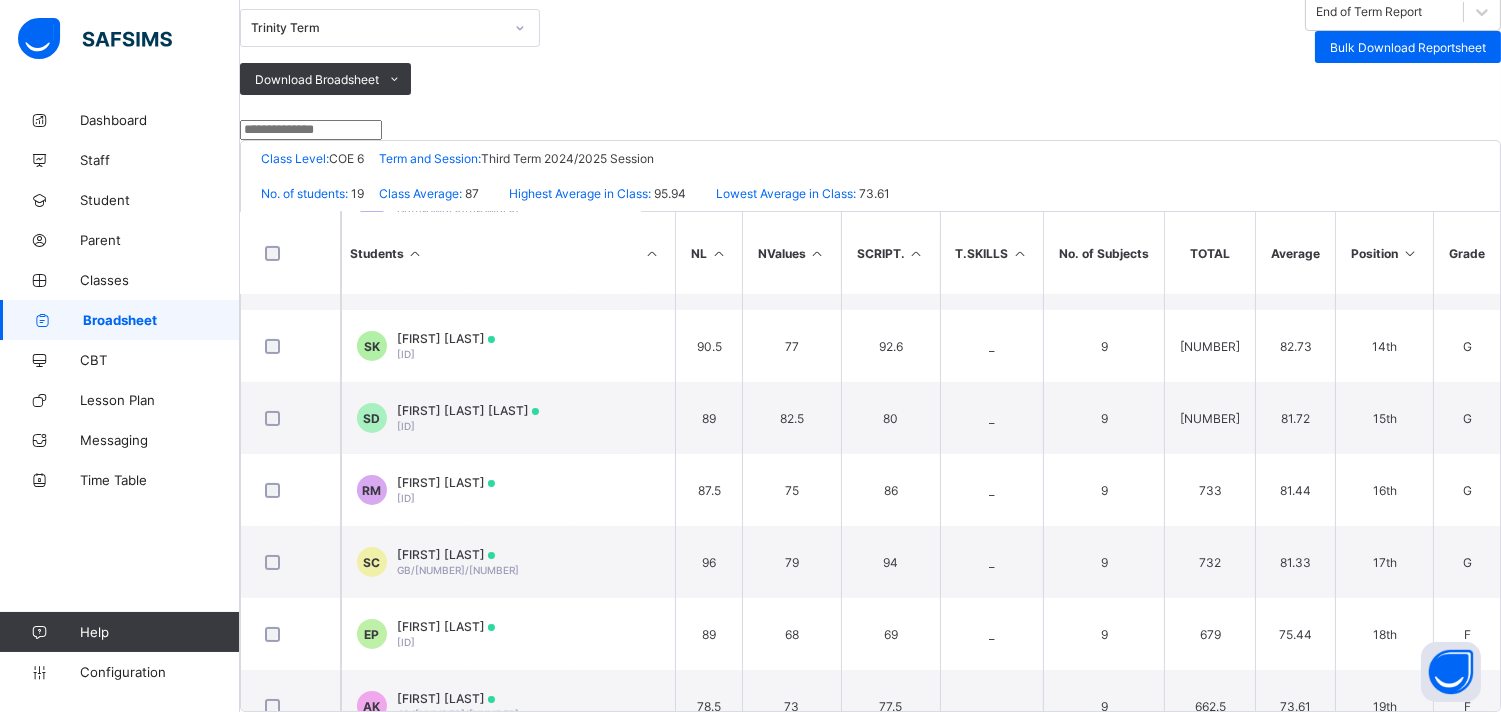 scroll, scrollTop: 958, scrollLeft: 660, axis: both 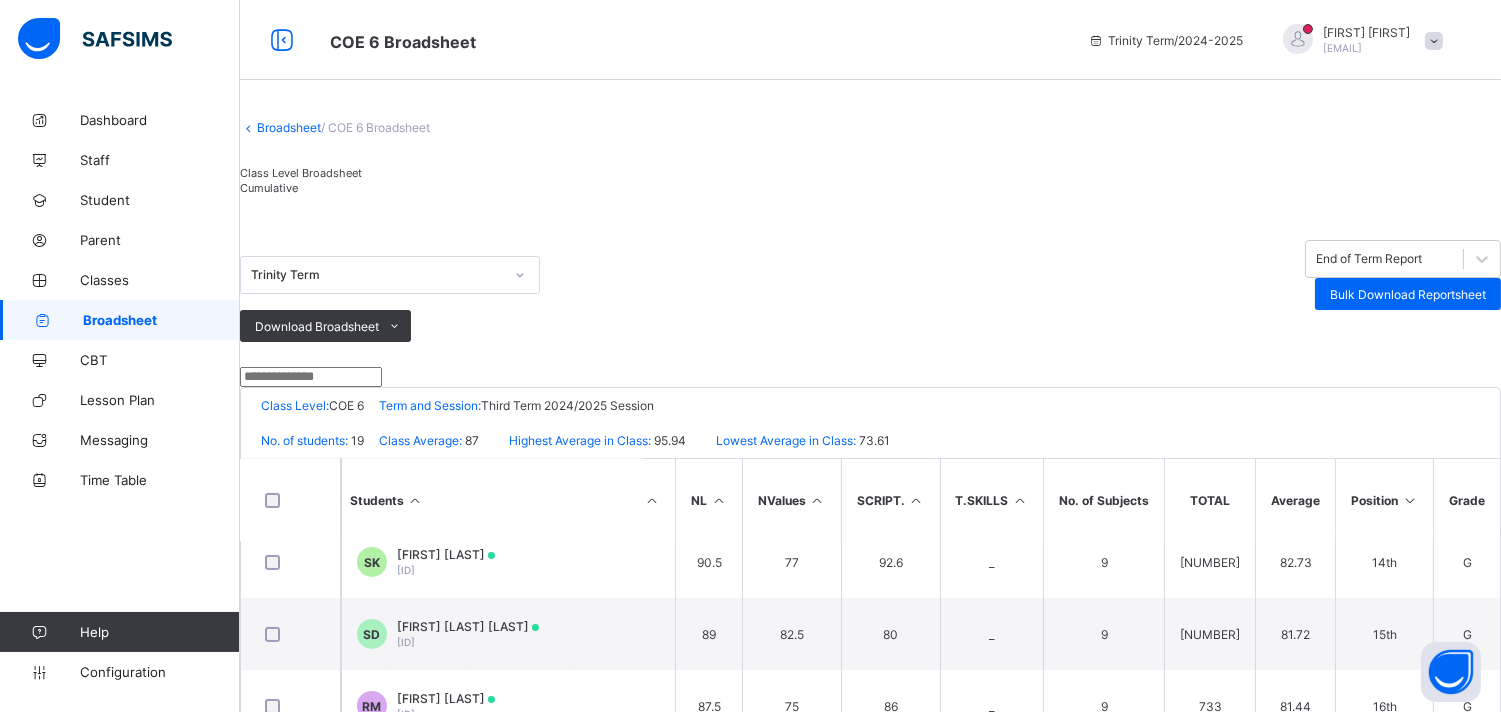 click at bounding box center [870, 377] 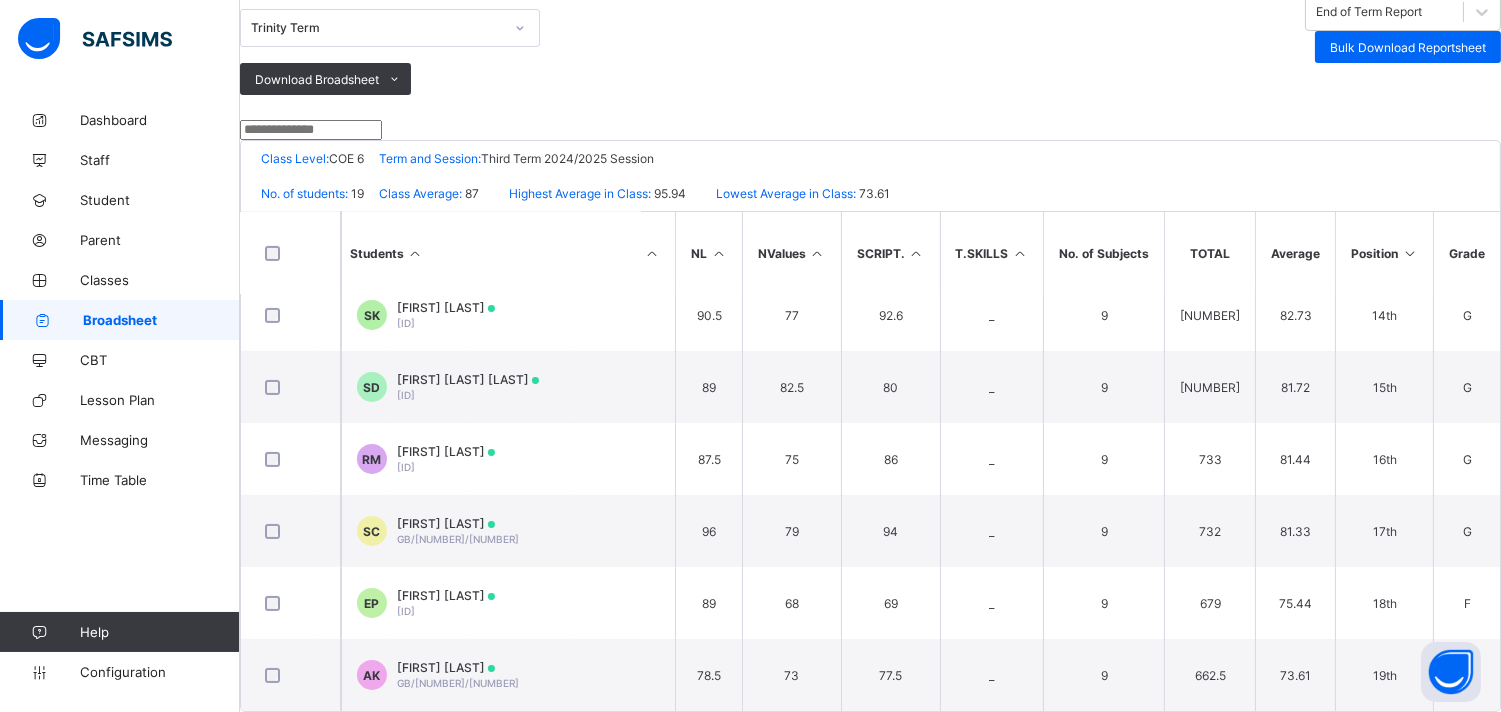 scroll, scrollTop: 355, scrollLeft: 0, axis: vertical 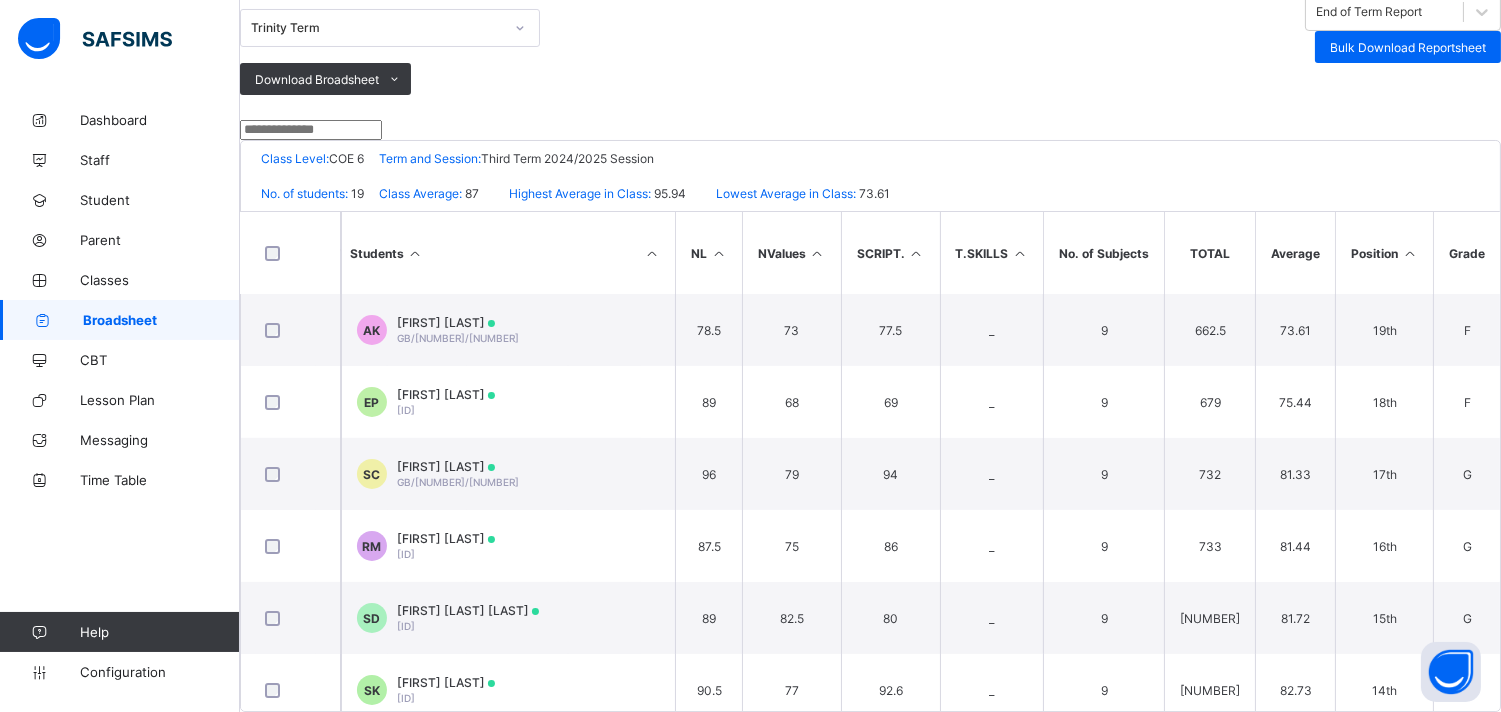 click at bounding box center [1409, 253] 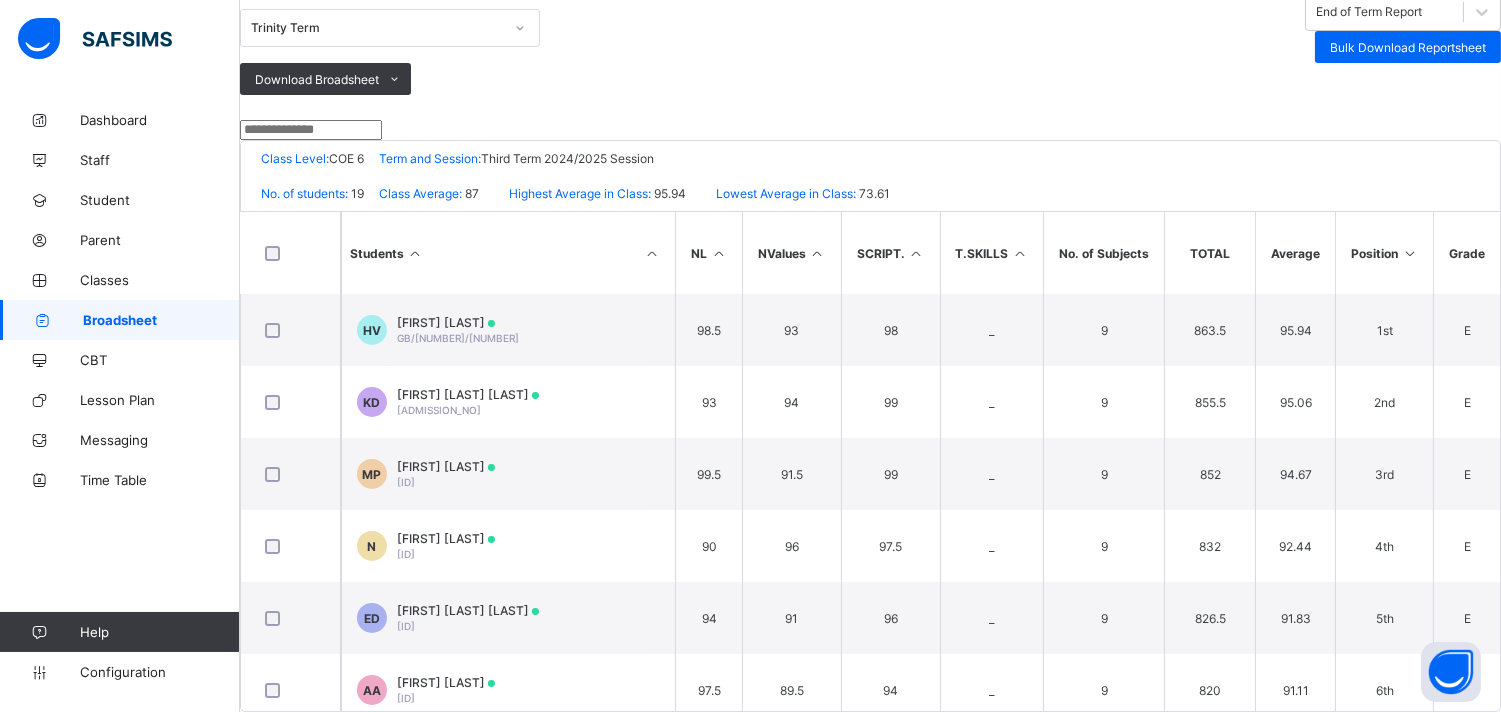 click on "Great Blessings Christian Academy Date: [DATE], [TIME]  Class Level:  COE 6  Term and Session:  Third Term 2024/2025 Session  No. of students:    [NUMBER]    Class Average:    [NUMBER]    Highest Average in Class:    [NUMBER]    Lowest Average in Class:    [NUMBER]   S/NO Admission No. Full Name BST CCA FRENCH GST HW I&CT L.SKILLS M.SKILLS NL NValues SCRIPT. T.SKILLS No. of Subjects TOTAL Average Position  Grade [NUMBER] GB/[NUMBER]/[NUMBER] [FIRST] [LAST] [LAST] [NUMBER] [NUMBER] [NUMBER] [NUMBER] _ _ [NUMBER] [NUMBER] [NUMBER] [NUMBER] [NUMBER] _ [NUMBER] [NUMBER] [NUMBER] [NUMBER] [NUMBER] E [NUMBER] GB/[NUMBER]/[NUMBER] [FIRST] [LAST] [LAST] [NUMBER] [NUMBER] [NUMBER] [NUMBER] _ _ [NUMBER] [NUMBER] [NUMBER] [NUMBER] [NUMBER] _ [NUMBER] [NUMBER] [NUMBER] [NUMBER] [NUMBER] E [NUMBER] GB/[NUMBER]/[NUMBER] [FIRST] [LAST]  [NUMBER] [NUMBER] [NUMBER] [NUMBER] _ _ [NUMBER] [NUMBER] [NUMBER] [NUMBER] [NUMBER] _ [NUMBER] [NUMBER] [NUMBER] [NUMBER] [NUMBER] E [NUMBER] GB/[NUMBER]/[NUMBER] [FIRST] [LAST]  [NUMBER] [NUMBER] [NUMBER] [NUMBER] _ _ [NUMBER] [NUMBER] [NUMBER] [NUMBER] [NUMBER] _ [NUMBER] [NUMBER] [NUMBER] [NUMBER] [NUMBER] E [NUMBER] GB/[NUMBER]/[NUMBER] [FIRST] [LAST] [LAST] [NUMBER] [NUMBER] [NUMBER] [NUMBER] _ _ [NUMBER] [NUMBER] [NUMBER] [NUMBER] [NUMBER] _ [NUMBER] [NUMBER] [NUMBER] [NUMBER] [NUMBER] E [NUMBER] GB/[NUMBER]/[NUMBER] [FIRST]  [LAST]     GB/[NUMBER]/[NUMBER] [NUMBER] [NUMBER] [NUMBER] [NUMBER] _ _ [NUMBER] [NUMBER] [NUMBER] [NUMBER] [NUMBER] _ [NUMBER] [NUMBER] [NUMBER] [NUMBER] [NUMBER] E [NUMBER] GB/[NUMBER]/[NUMBER] [FIRST] [LAST] [LAST] [LAST]  GB/[NUMBER]/[NUMBER] [NUMBER] [NUMBER] [NUMBER] [NUMBER] _ _ [NUMBER] [NUMBER] [NUMBER] [NUMBER] [NUMBER] _ [NUMBER] [NUMBER] [NUMBER] [NUMBER] [NUMBER] E" at bounding box center (870, 426) 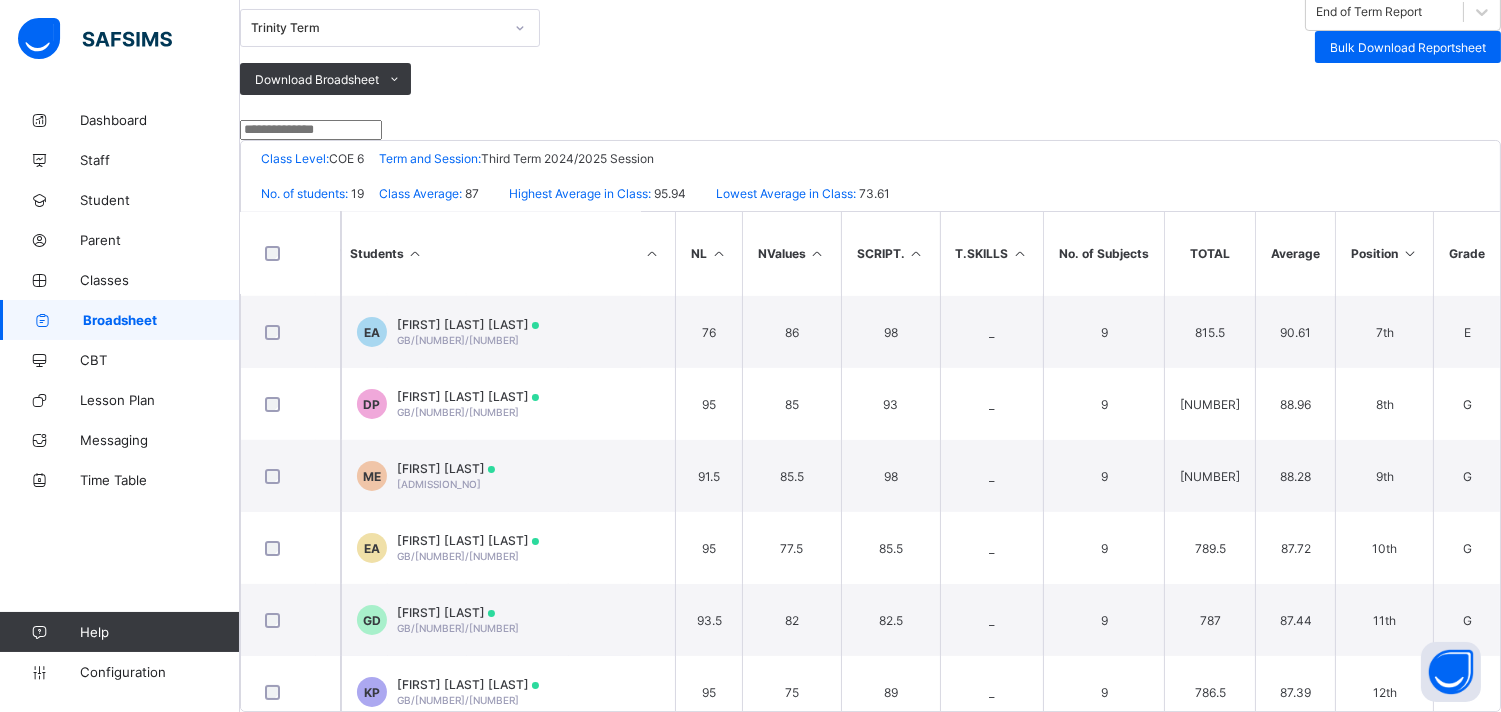 click on "Broadsheet  / COE 6 Broadsheet Class Level Broadsheet Cumulative Trinity Term End of Term Report Bulk Download Reportsheet Download Broadsheet PDF Excel sheet Great Blessings Christian Academy Date: 4th Aug 2025, 3:38:44 pm  Class Level:  COE 6  Term and Session:  Third Term 2024/2025 Session  No. of students:    19    Class Average:    87    Highest Average in Class:    95.94    Lowest Average in Class:    73.61   S/NO Admission No. Full Name BST CCA FRENCH GST HW I&CT L.SKILLS M.SKILLS NL NValues SCRIPT. T.SKILLS No. of Subjects TOTAL Average Position  Grade 1 GB/0910/0937 [FIRST] [LAST] 98 91 96 100 _ _ 93 96 98.5 93 98 _ 9 863.5 95.94 1st E 2 GB/0916/0966A [FIRST] [LAST] 97 84.5 96 100 _ _ 95 97 93 94 99 _ 9 855.5 95.06 2nd E 3 GB/0918/1258 [LAST] [LAST] 99 84 95 100 _ _ 88 96 99.5 91.5 99 _ 9 852 94.67 3rd E 4 GB/0525/1864 [FIRST] [LAST] 96 83 94 100 _ _ 81.5 94 90 96 97.5 _ 9 832 92.44 4th E 5 GB/0916/0921 [FIRST] [LAST] 96 84 88 99 _ _ 89.5 89 94 91 96 _ 9 826.5 91.83 5th E" at bounding box center [870, 282] 